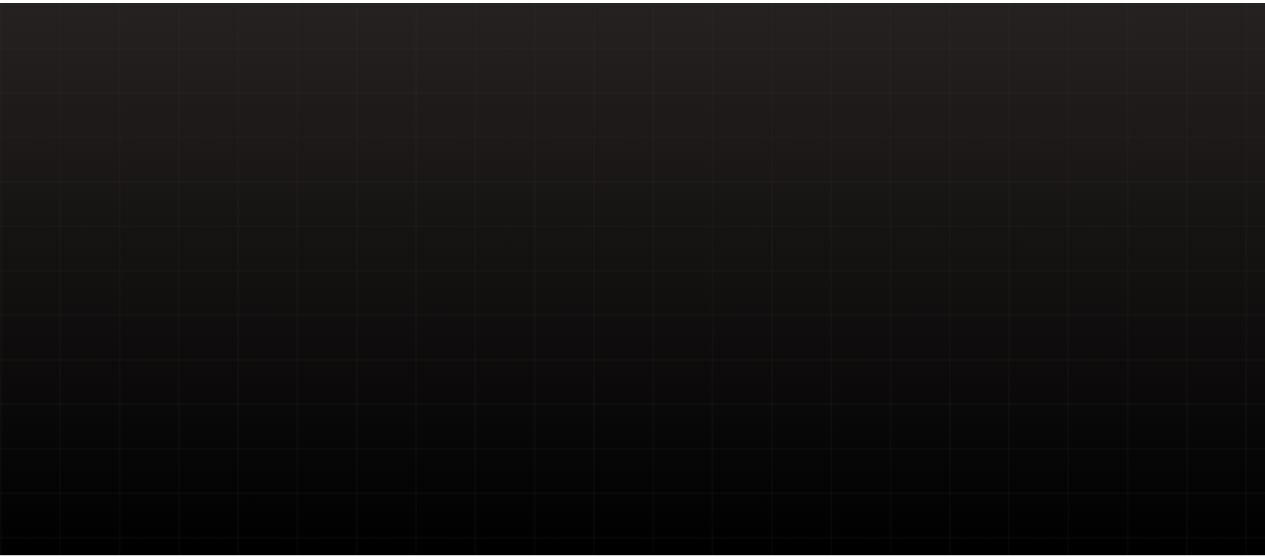 scroll, scrollTop: 0, scrollLeft: 0, axis: both 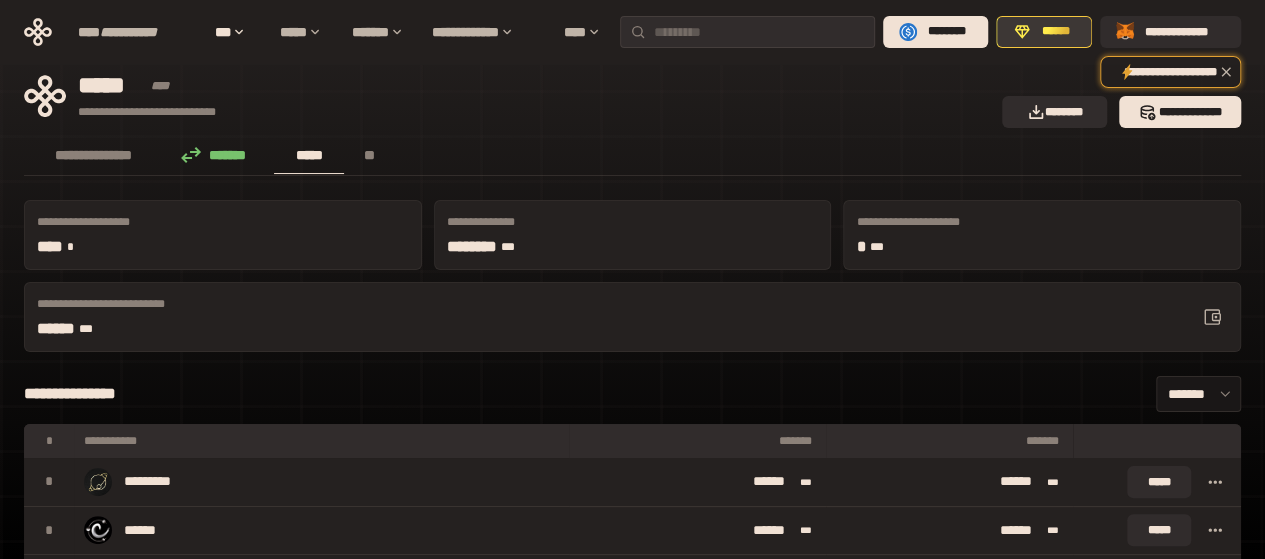 click on "******" at bounding box center [1055, 32] 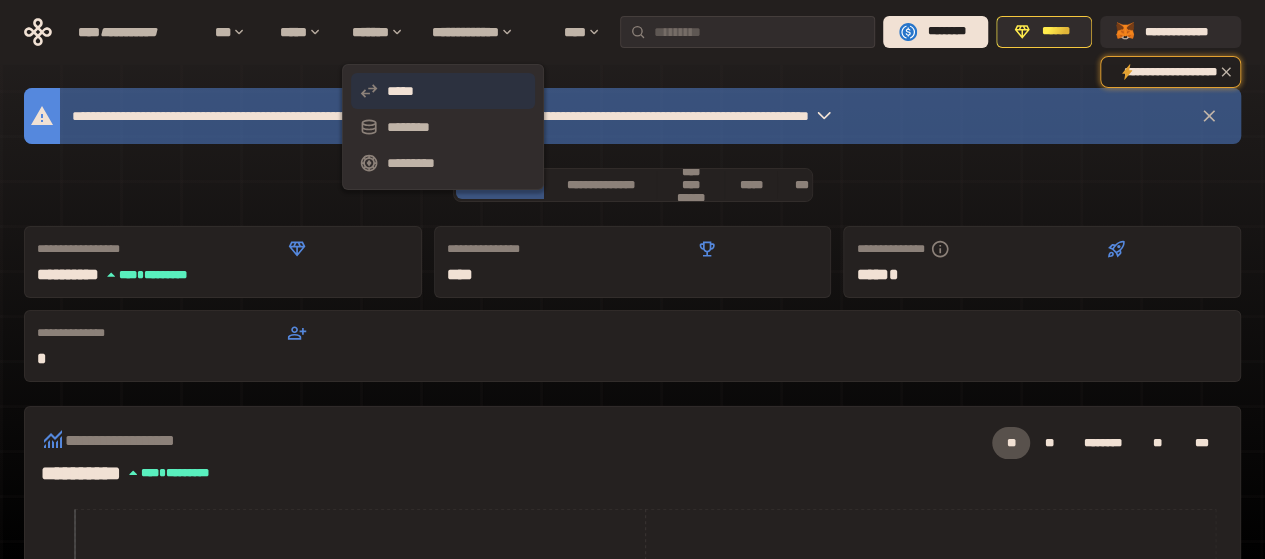 click on "*****" at bounding box center [400, 91] 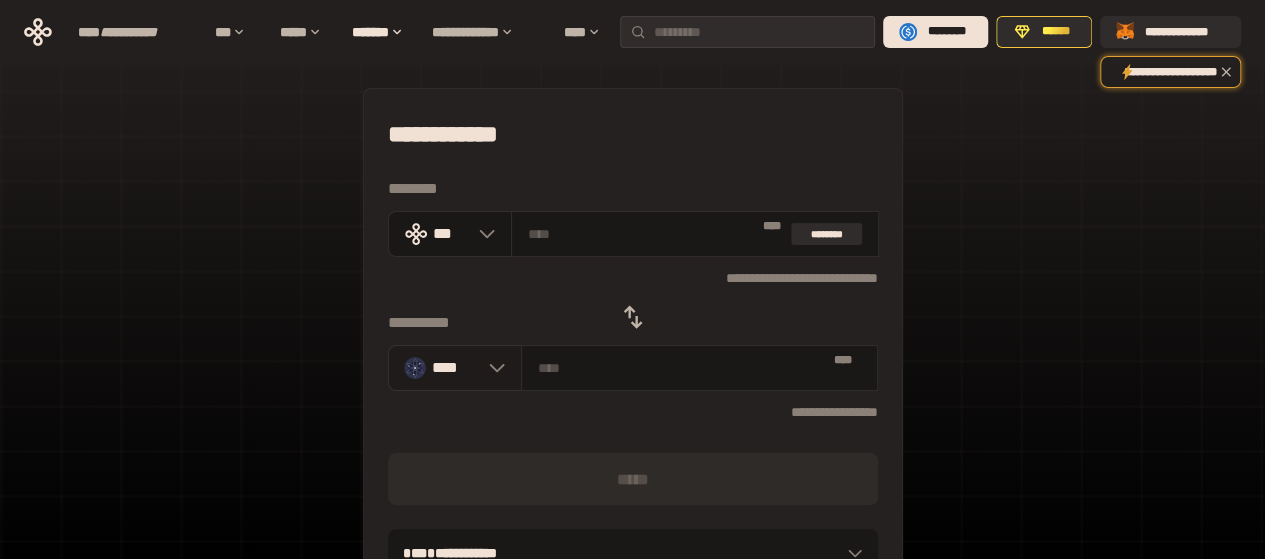 click 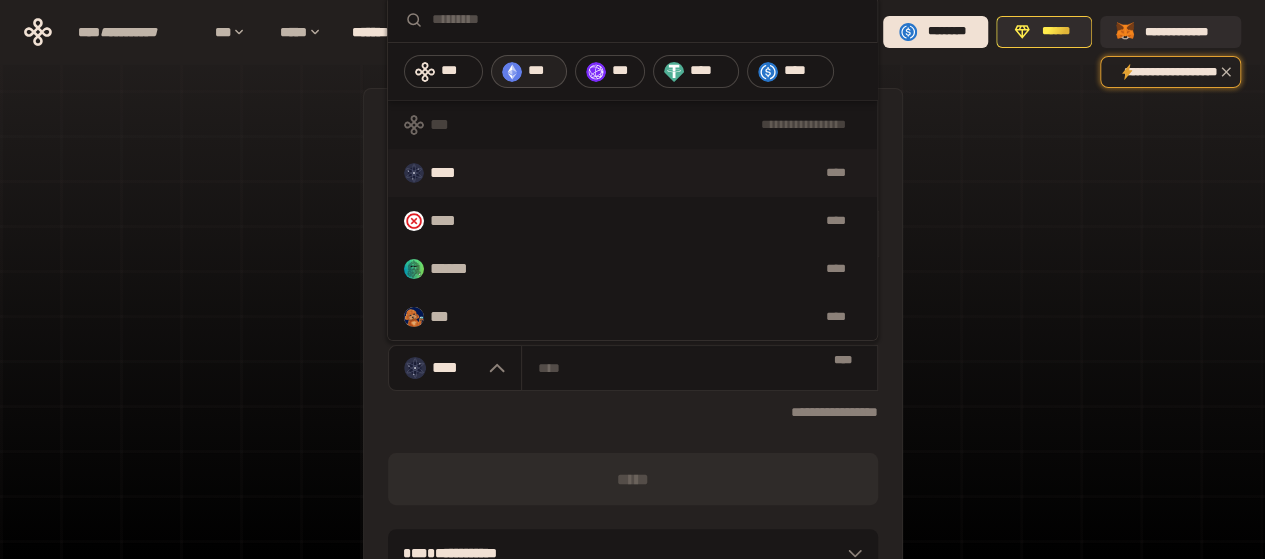 click on "***" at bounding box center (536, 70) 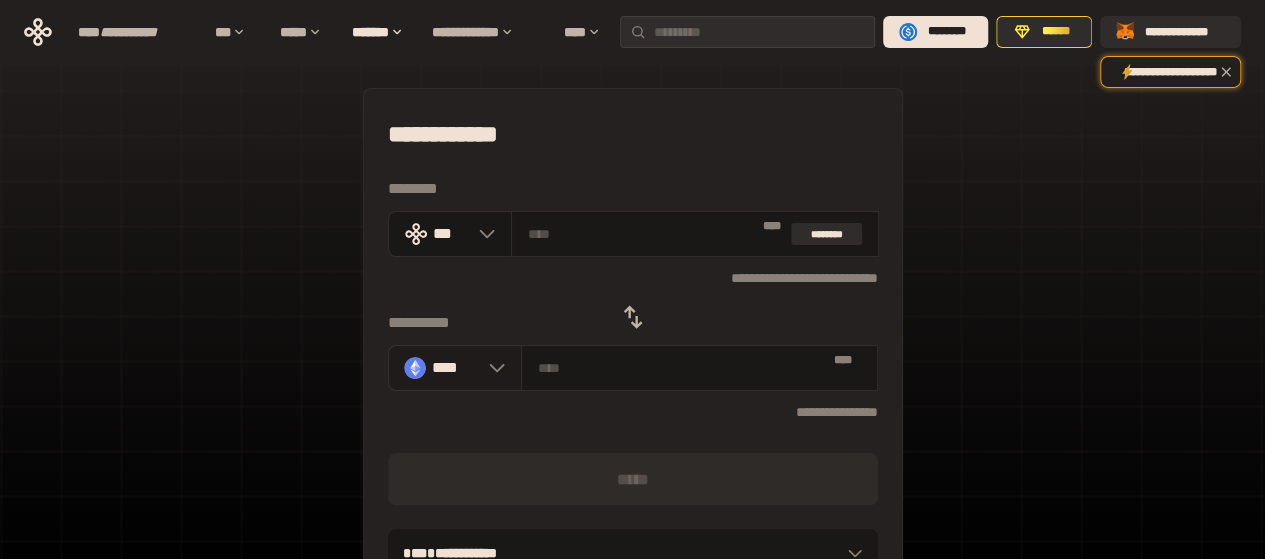 click 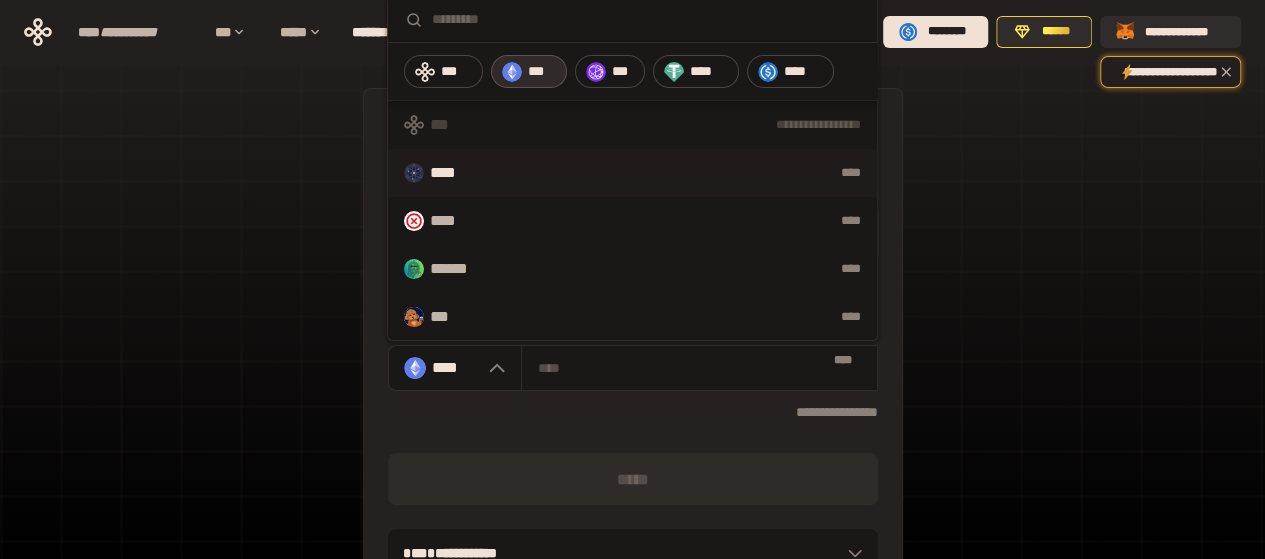 click on "**** ****" at bounding box center [632, 173] 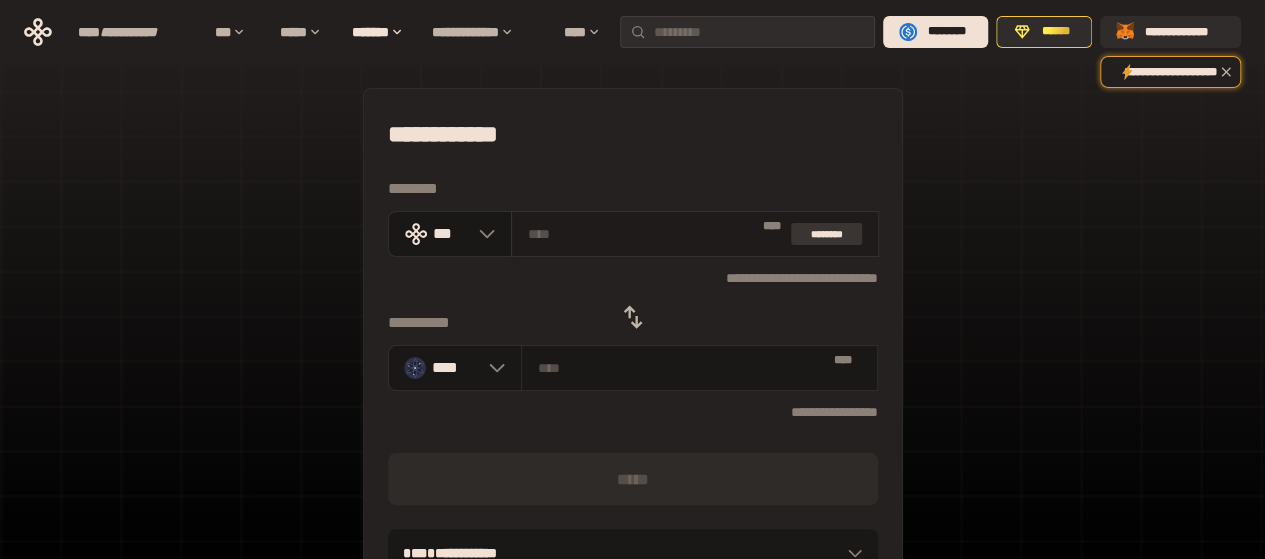 click on "********" at bounding box center [827, 234] 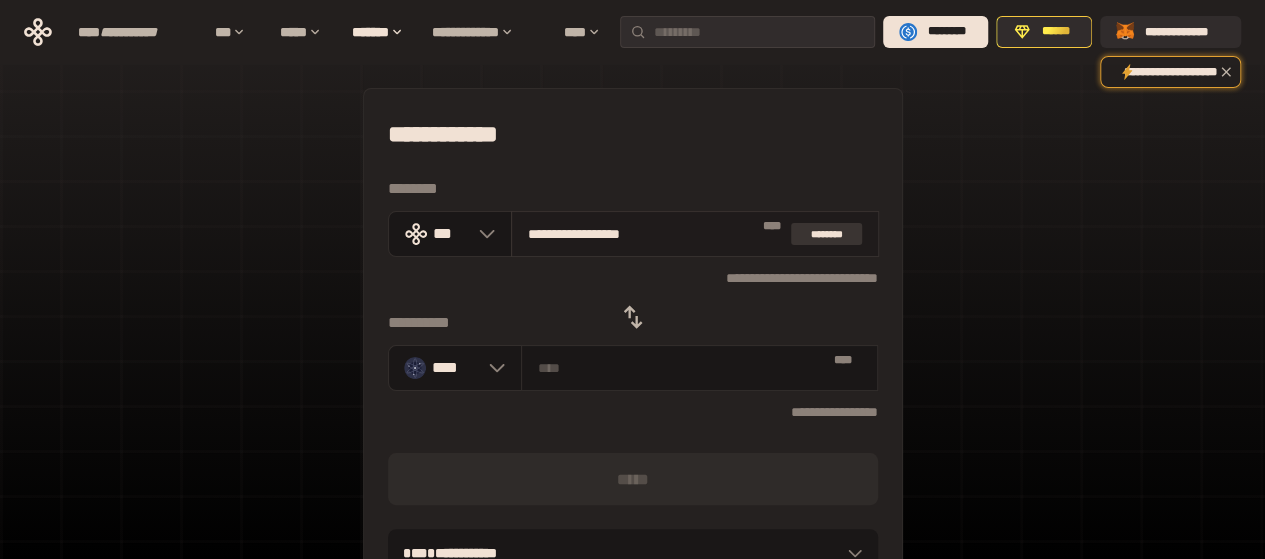 type on "********" 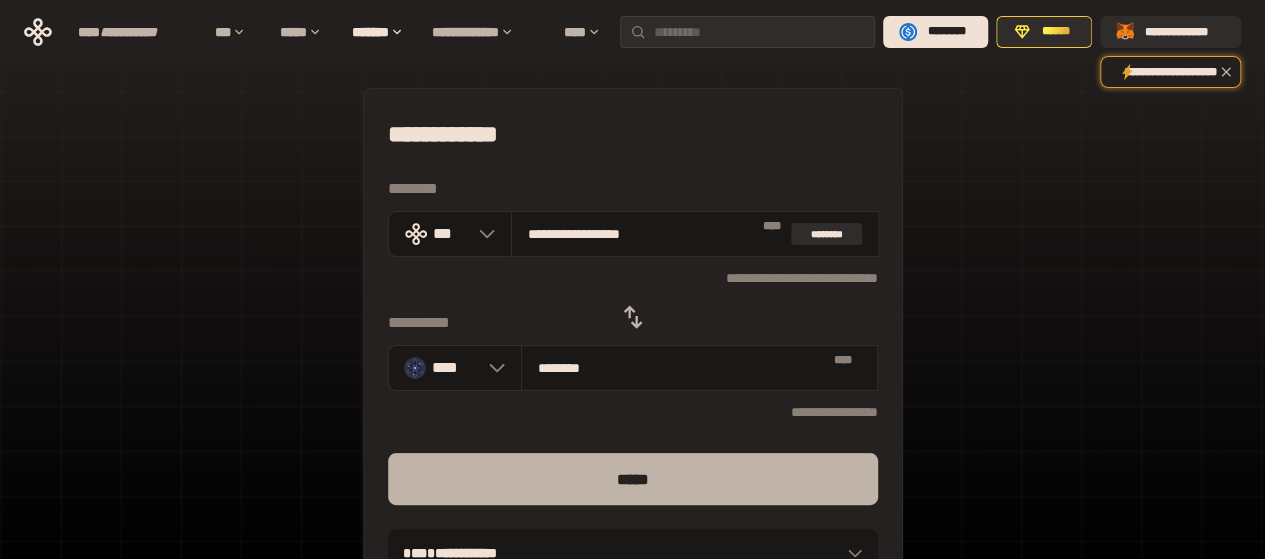 click on "*****" at bounding box center (633, 479) 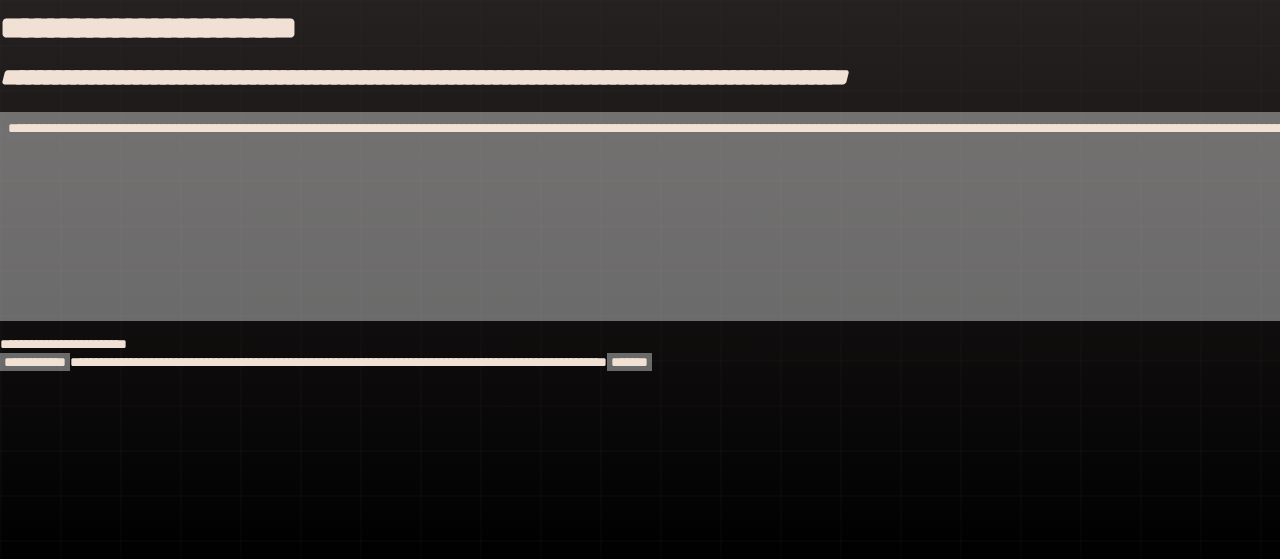 click on "**********" at bounding box center [640, 279] 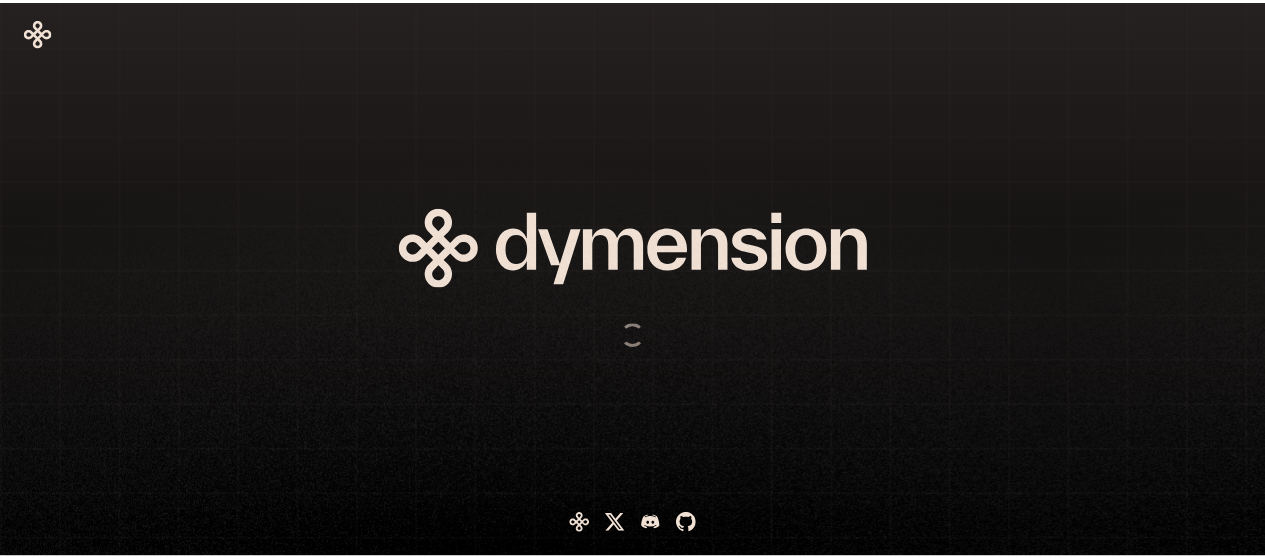 scroll, scrollTop: 0, scrollLeft: 0, axis: both 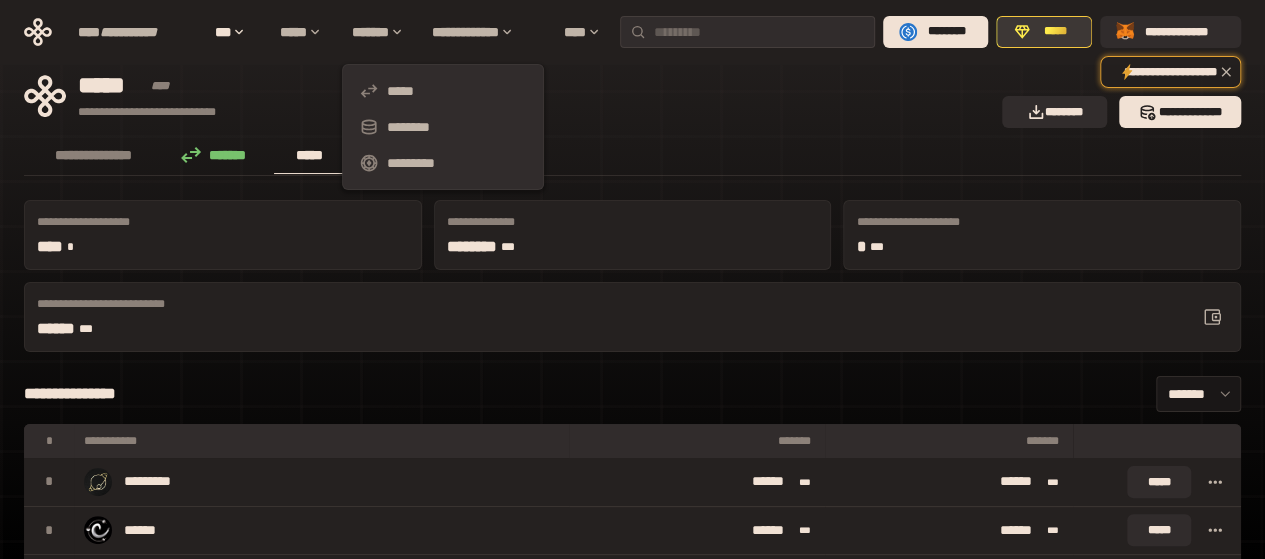click on "*****" at bounding box center [1055, 31] 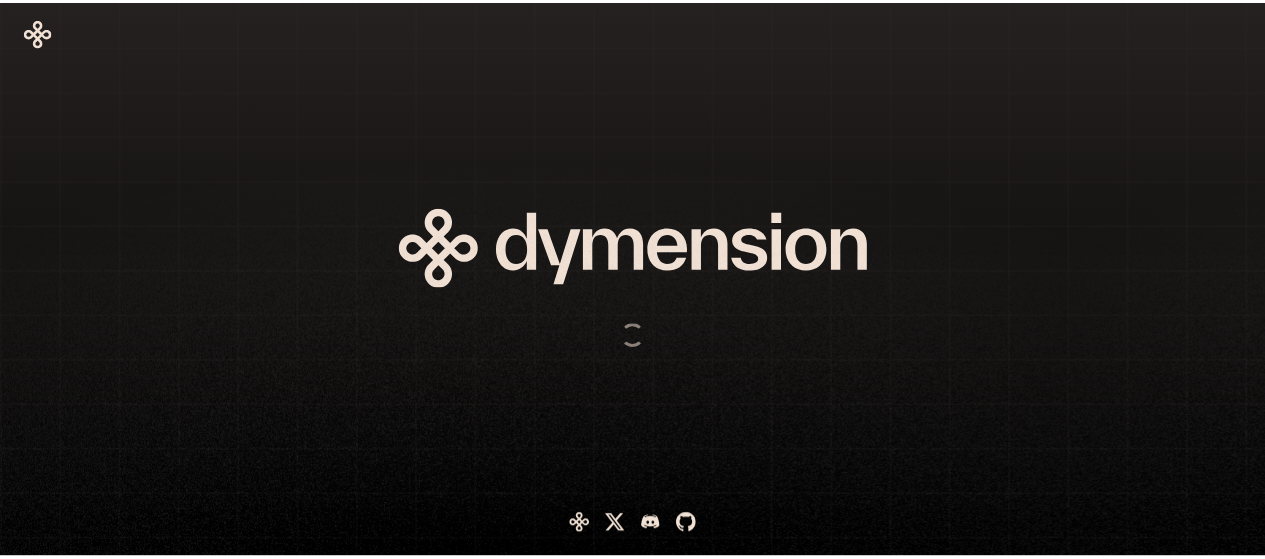 scroll, scrollTop: 0, scrollLeft: 0, axis: both 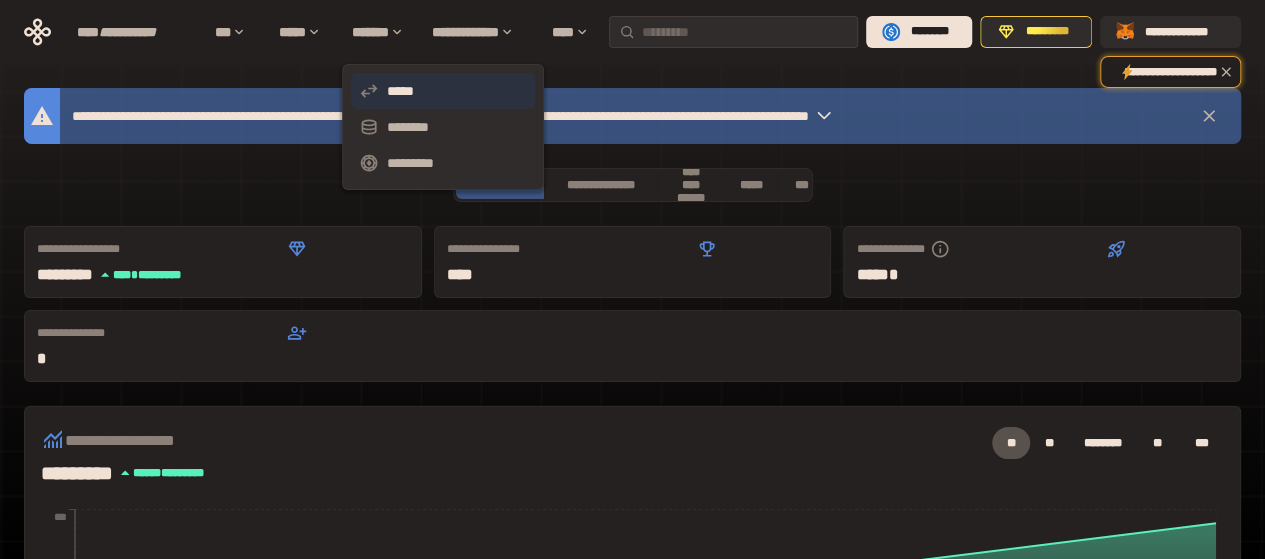 click on "*****" at bounding box center (400, 91) 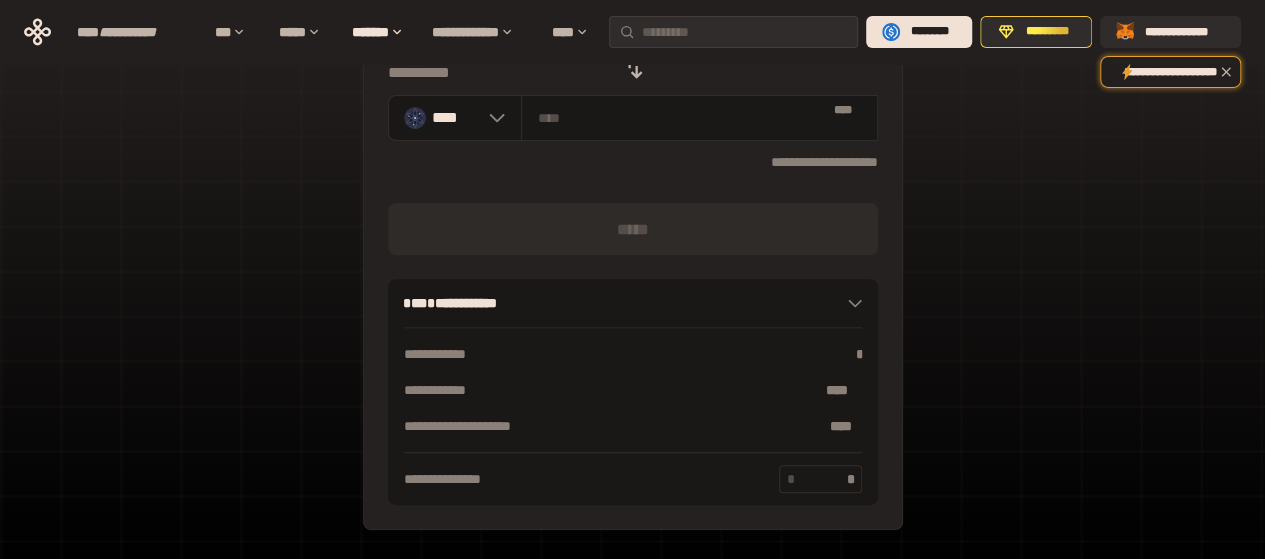 scroll, scrollTop: 252, scrollLeft: 0, axis: vertical 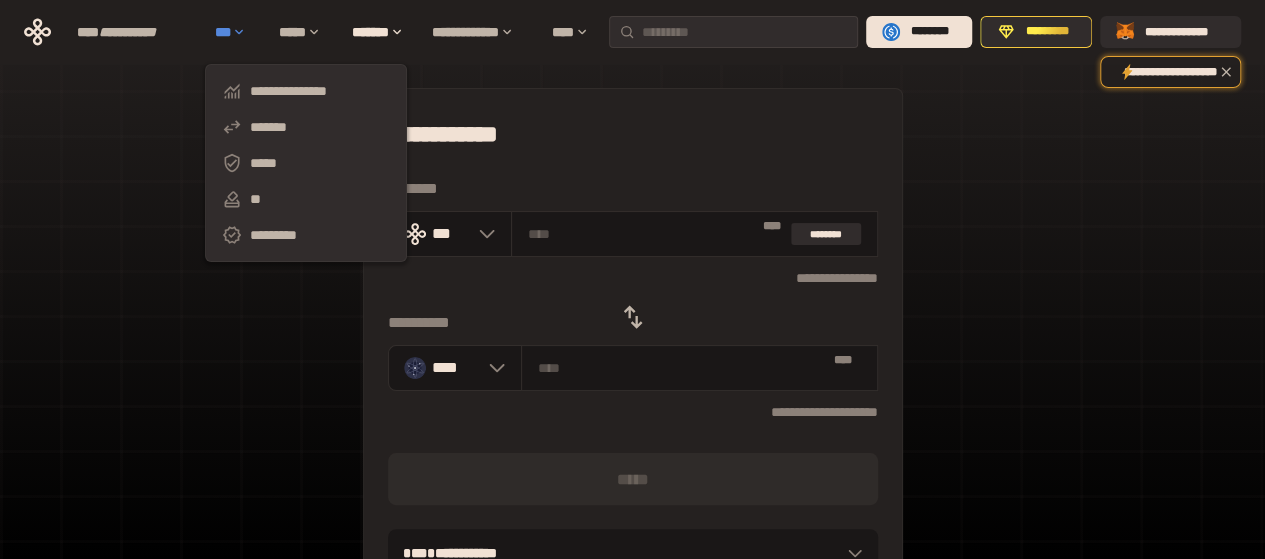 click on "***" at bounding box center (223, 32) 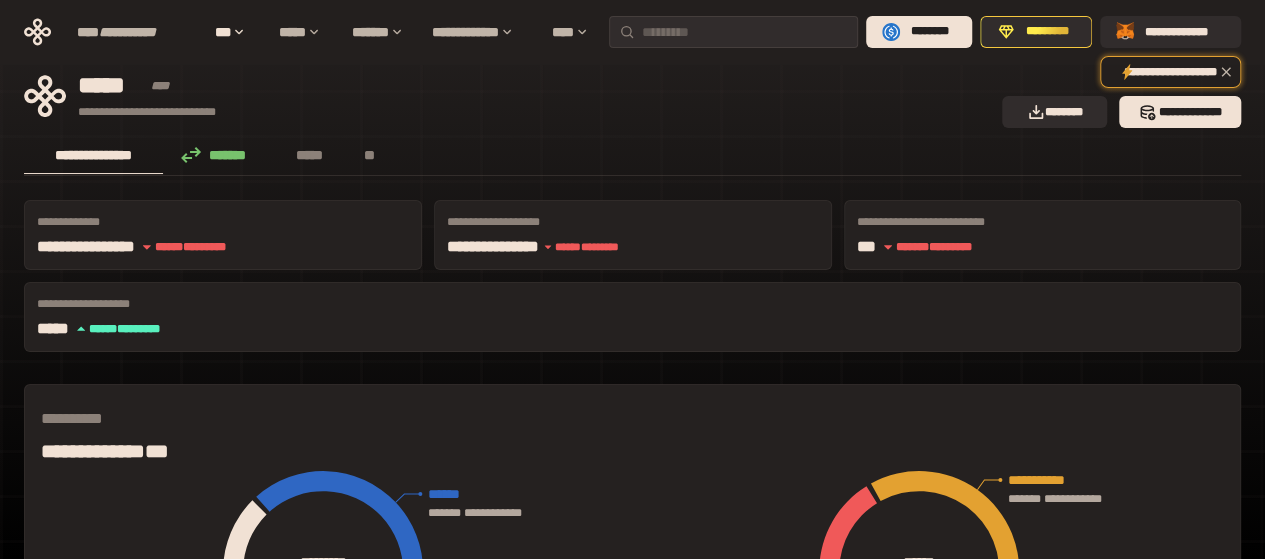 click on "*******" at bounding box center (227, 155) 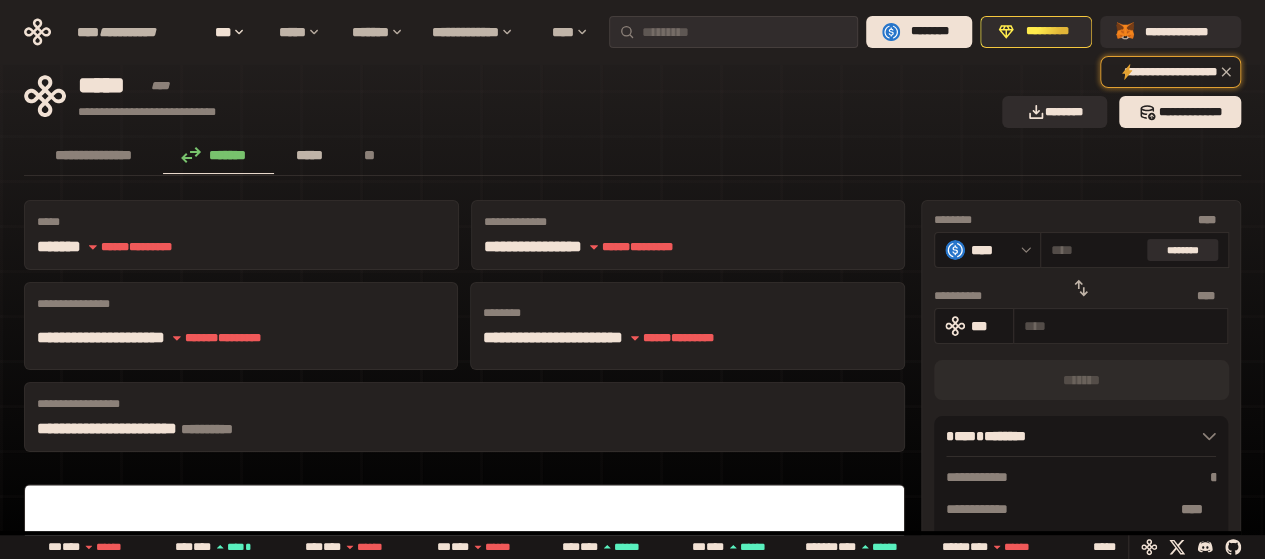 click on "*****" at bounding box center [309, 155] 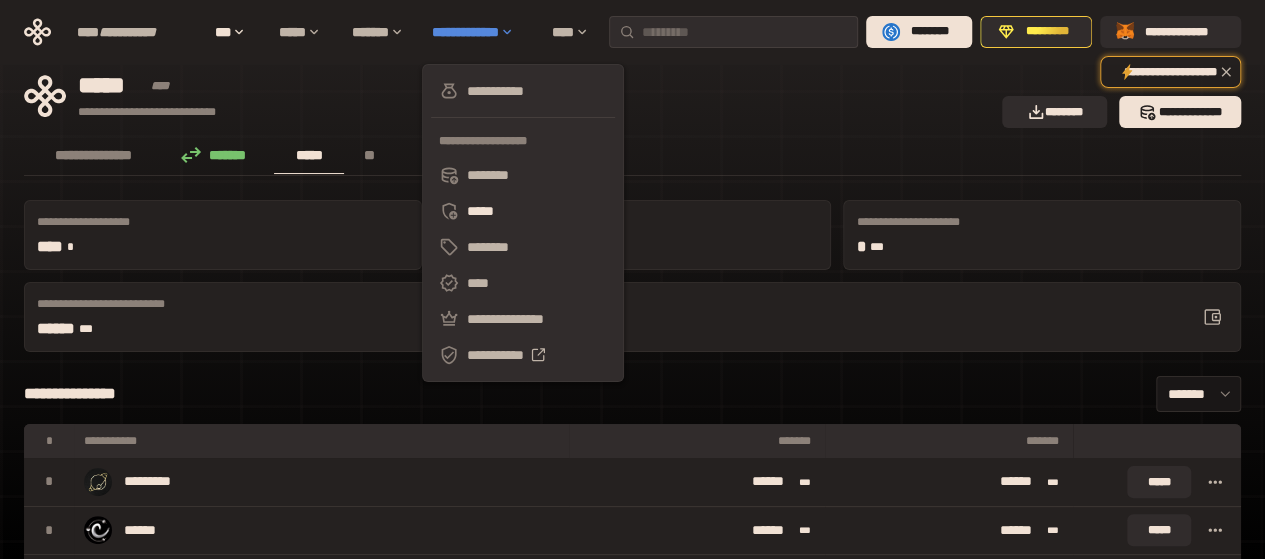 click on "**********" at bounding box center [465, 32] 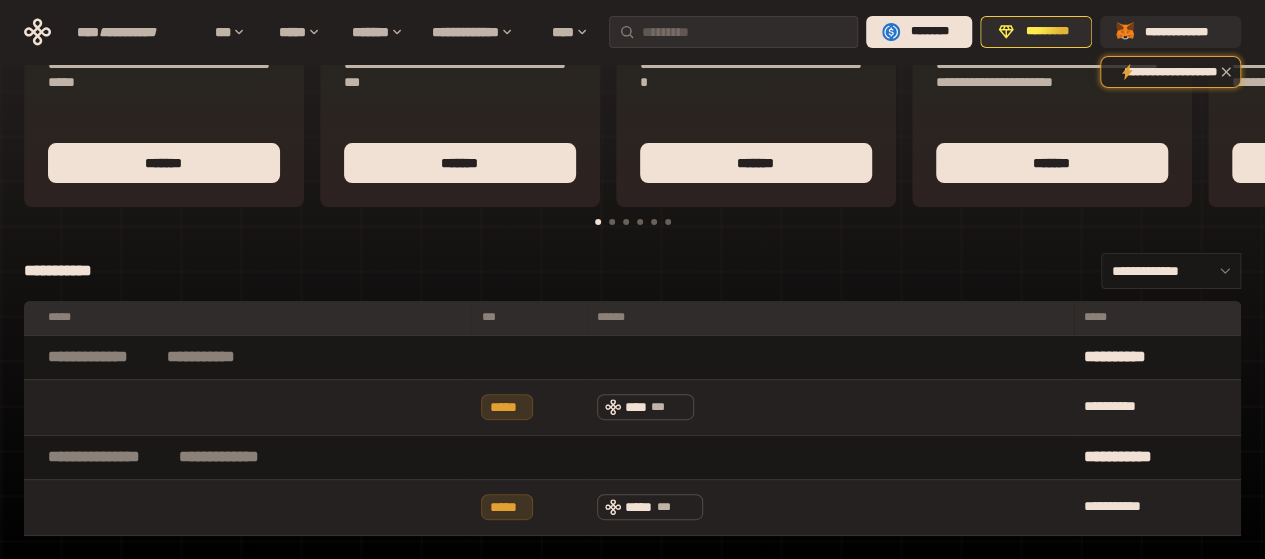 scroll, scrollTop: 179, scrollLeft: 0, axis: vertical 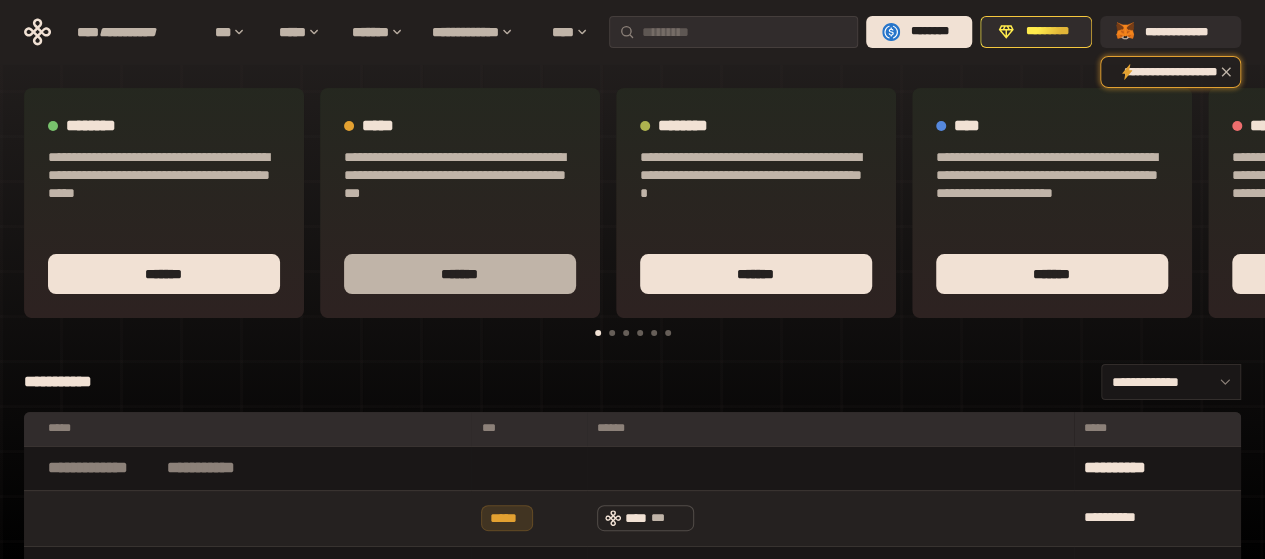 click on "*******" at bounding box center (459, 274) 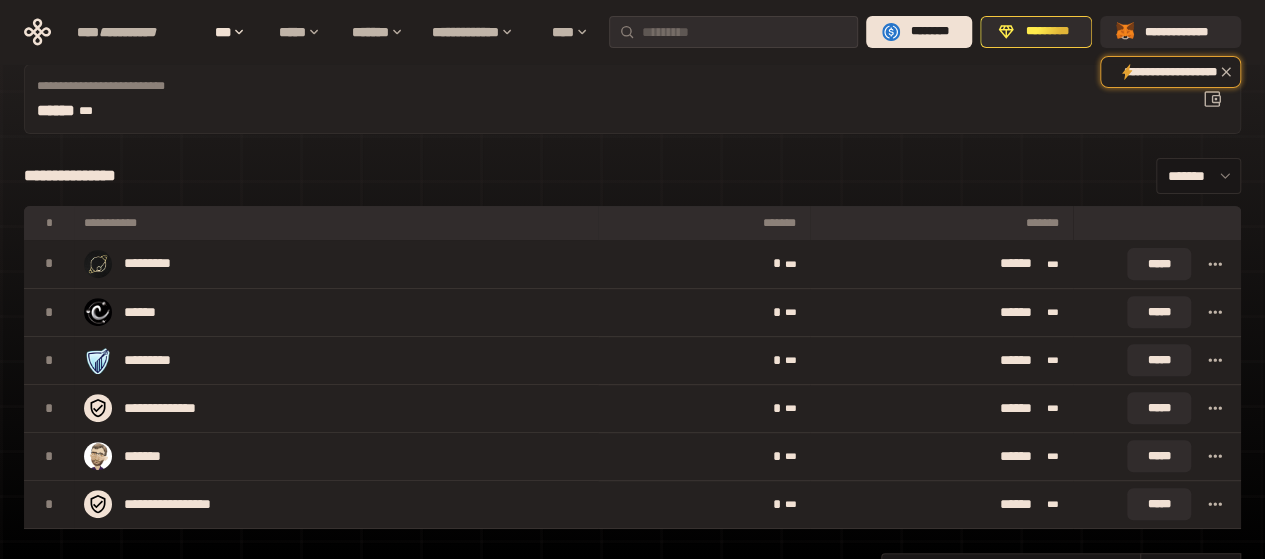 scroll, scrollTop: 0, scrollLeft: 0, axis: both 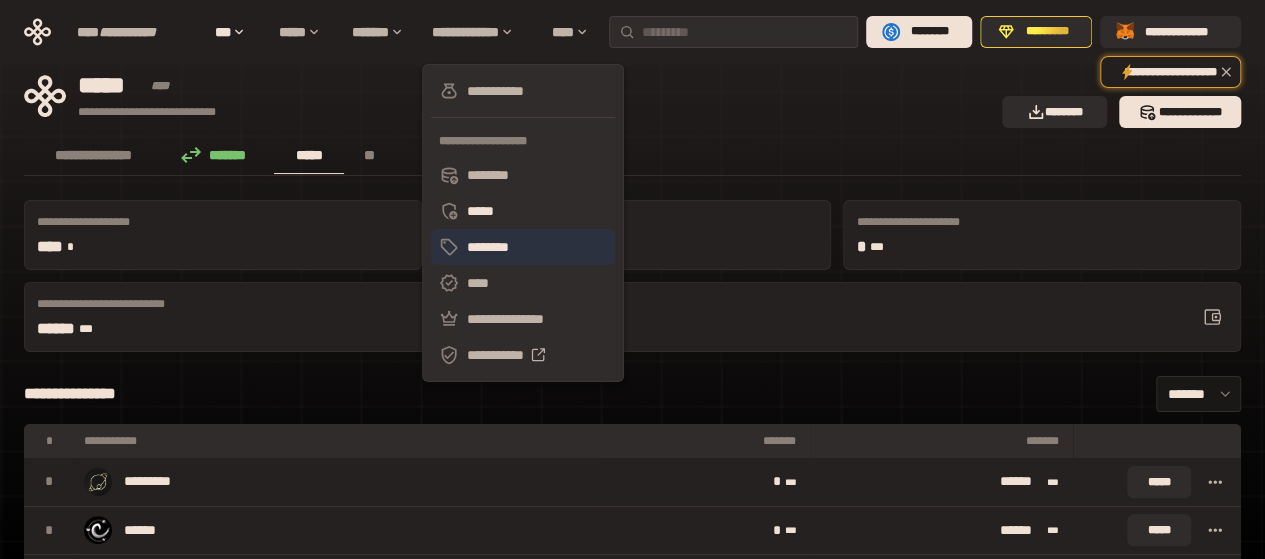 click on "********" at bounding box center (488, 247) 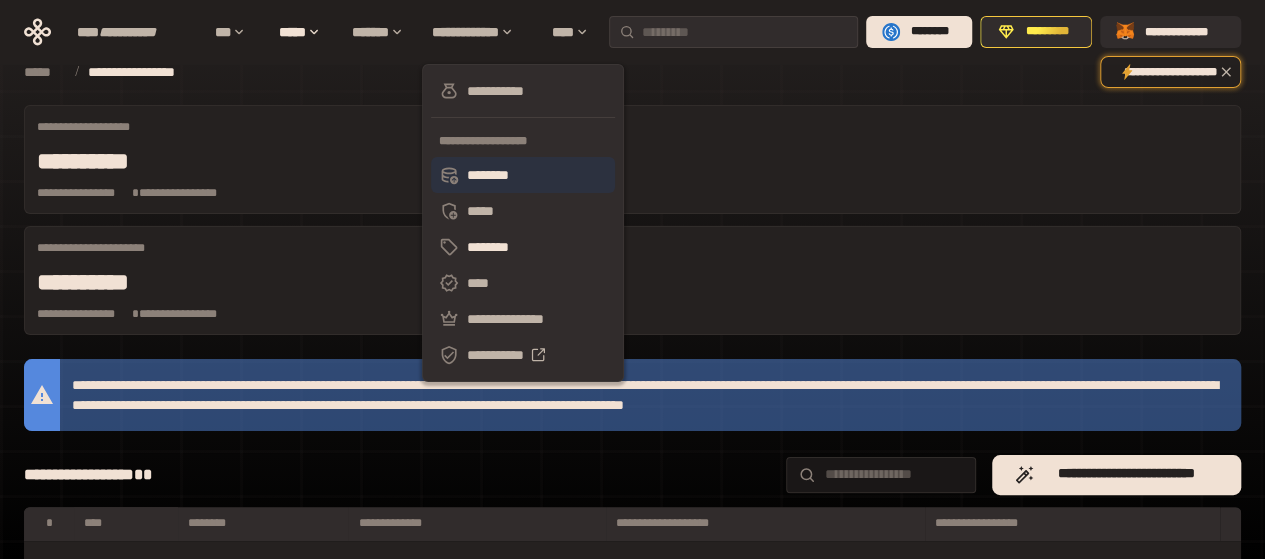 click on "********" at bounding box center [488, 175] 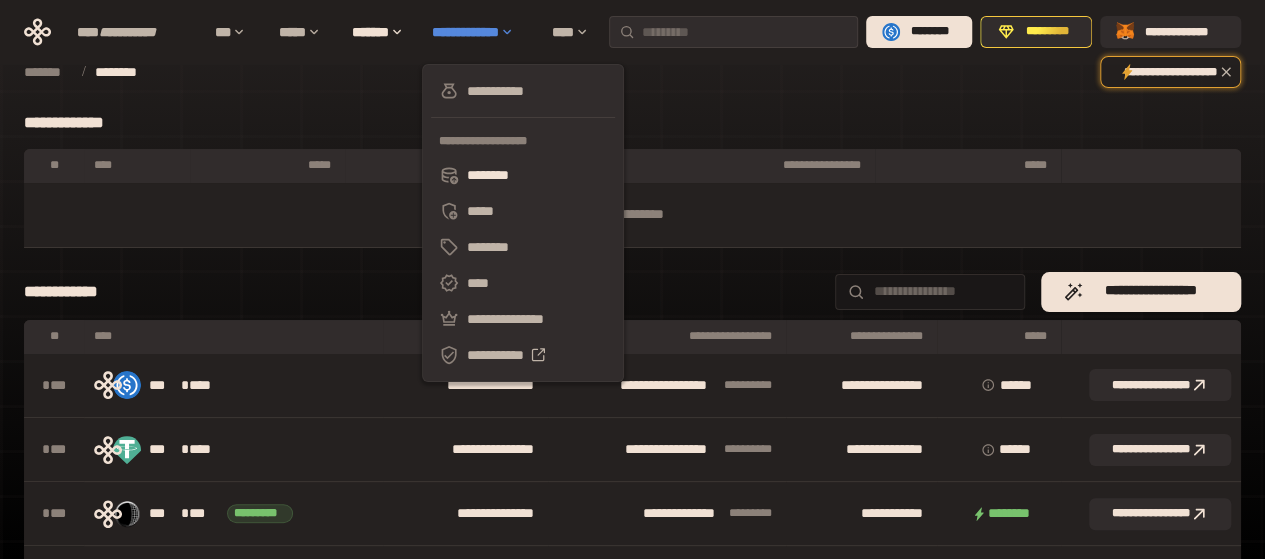 click on "**********" at bounding box center [465, 32] 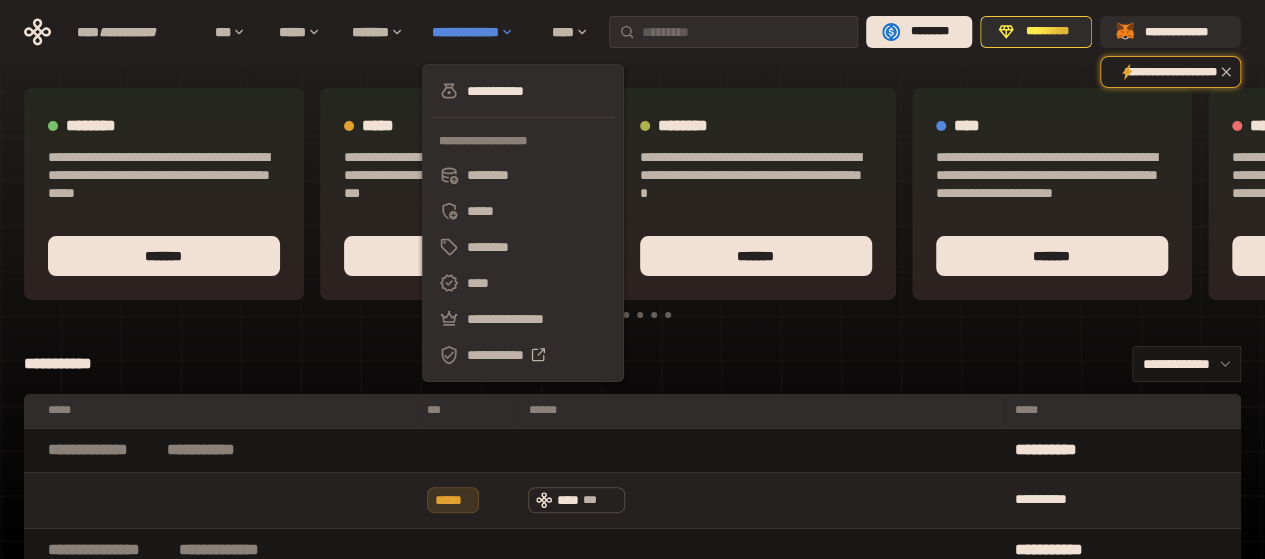 click on "**********" at bounding box center [465, 32] 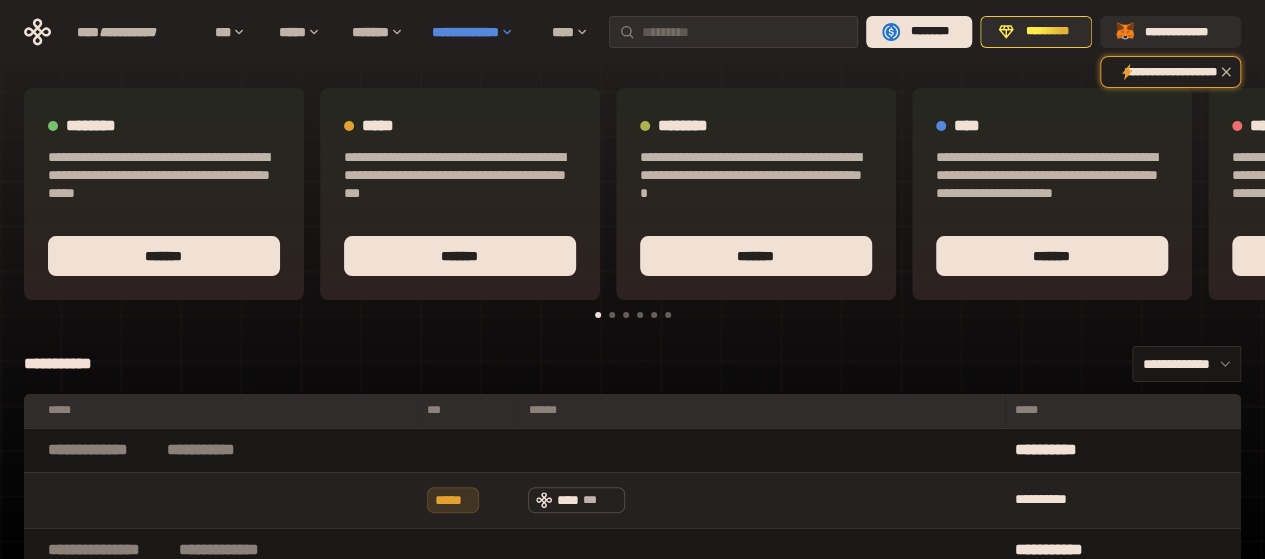 click on "**********" at bounding box center (465, 32) 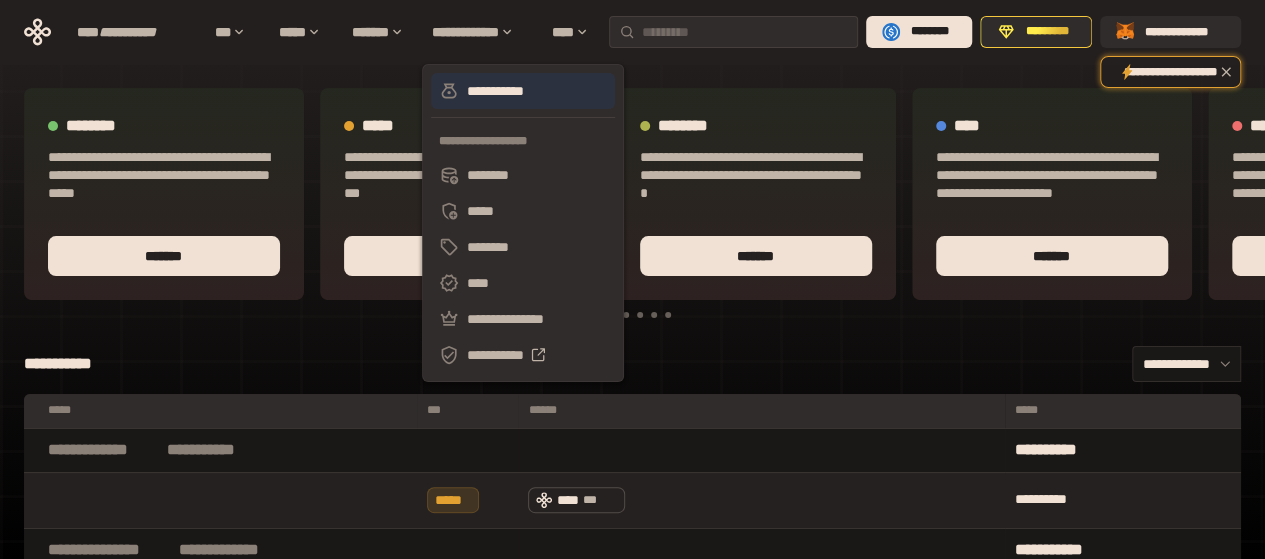 click on "**********" at bounding box center [495, 91] 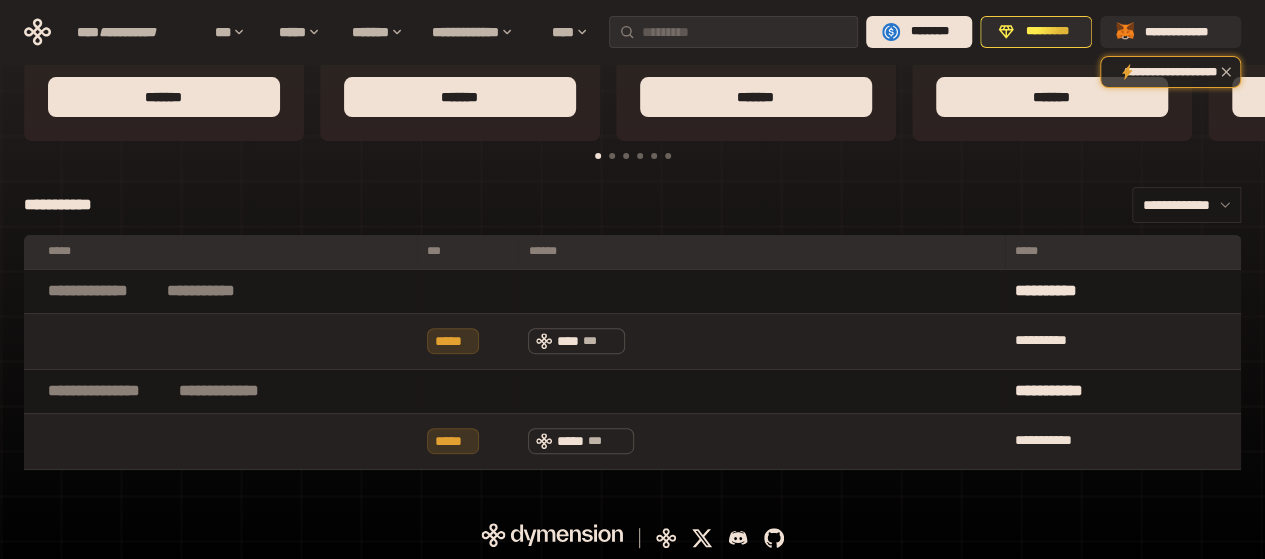 scroll, scrollTop: 179, scrollLeft: 0, axis: vertical 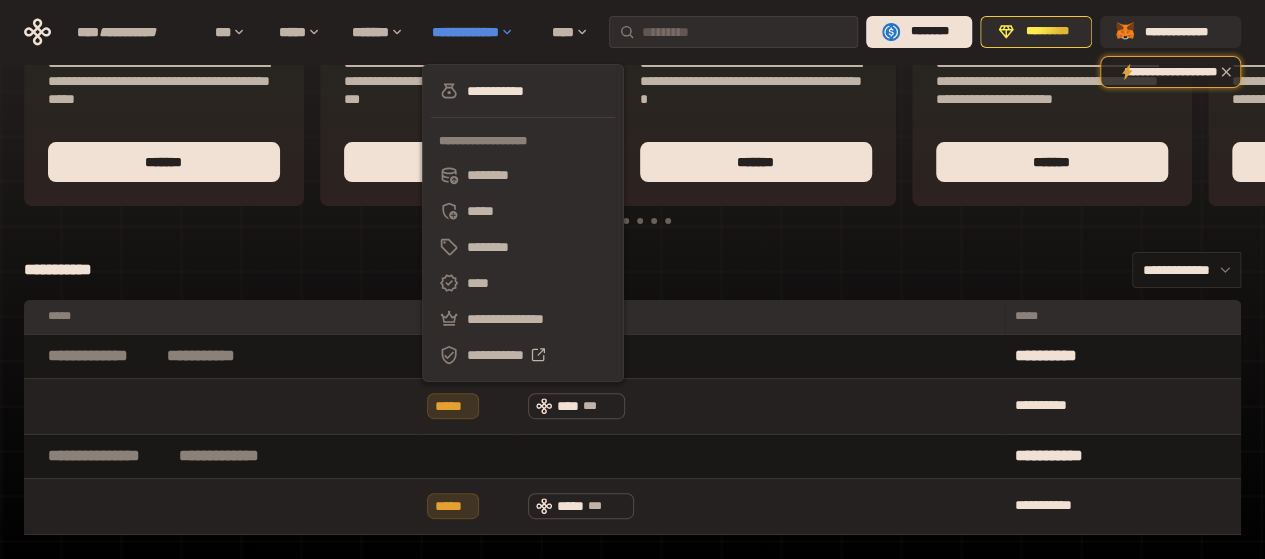 click on "**********" at bounding box center [465, 32] 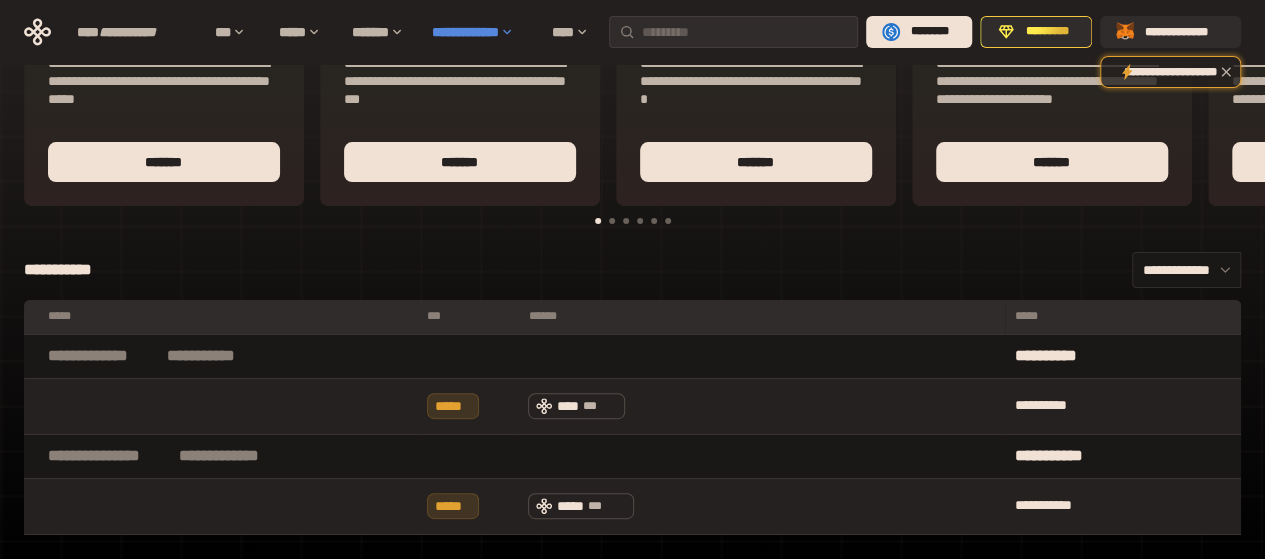 click on "**********" at bounding box center (465, 32) 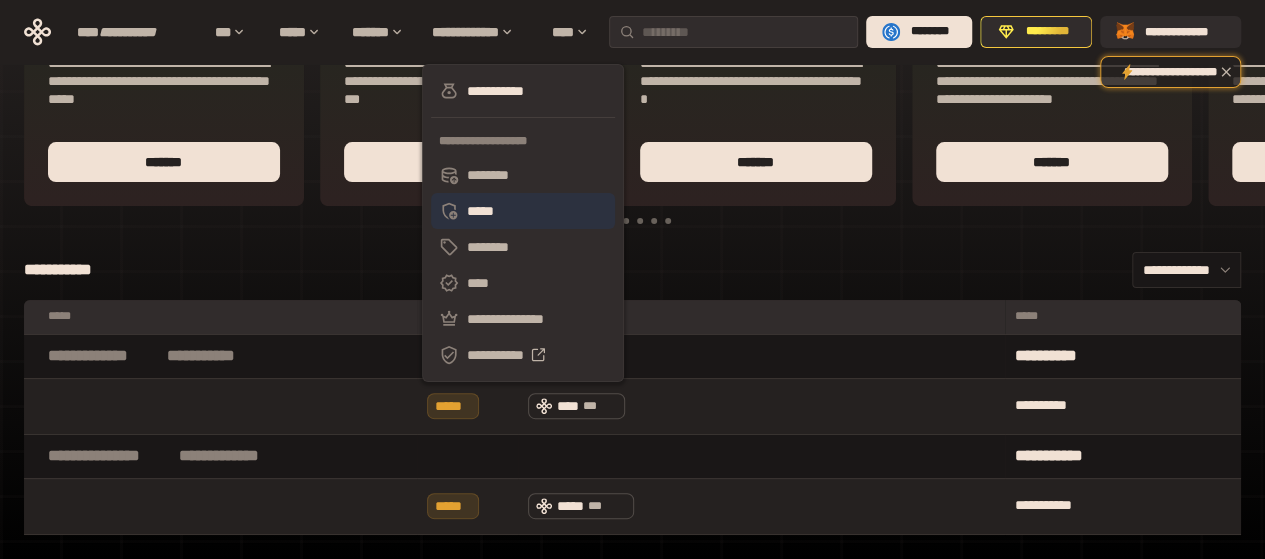 click on "*****" at bounding box center [480, 211] 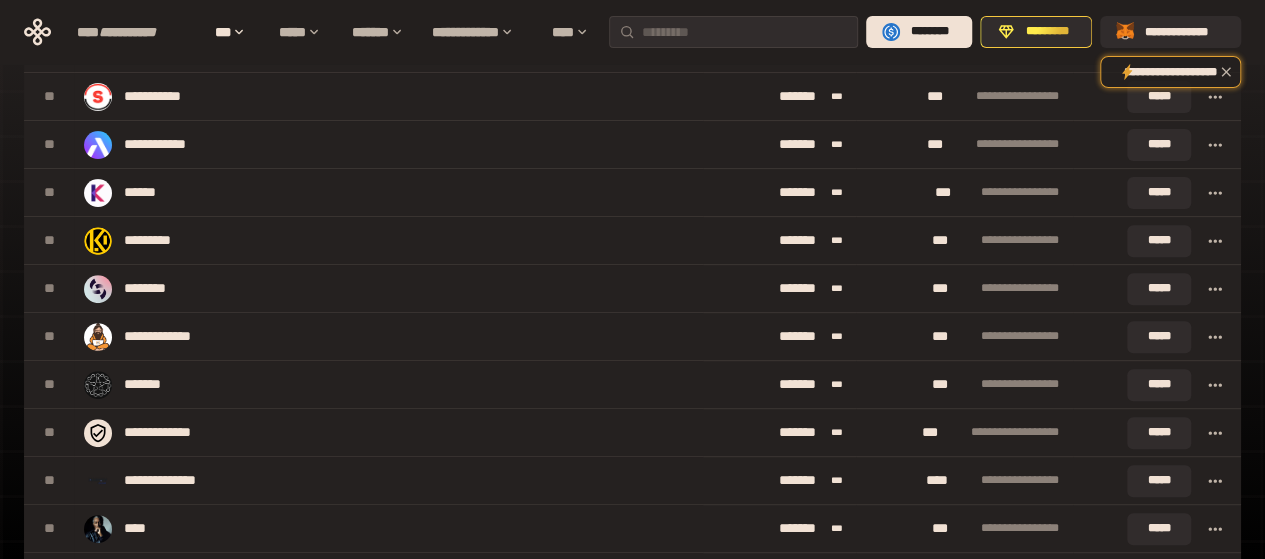scroll, scrollTop: 4003, scrollLeft: 0, axis: vertical 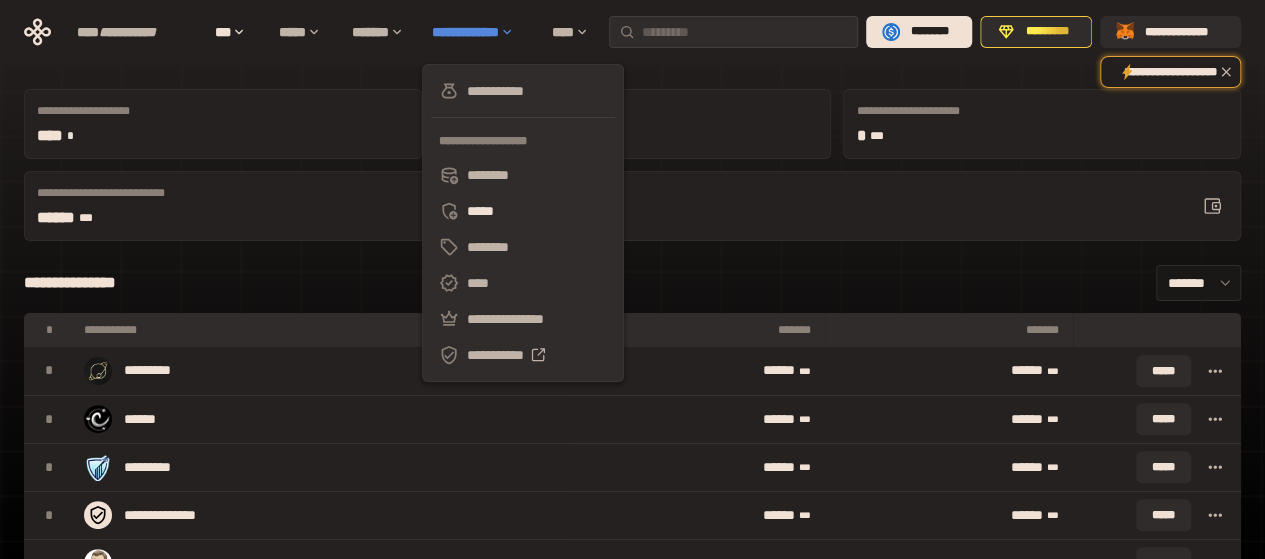 click on "**********" at bounding box center (465, 32) 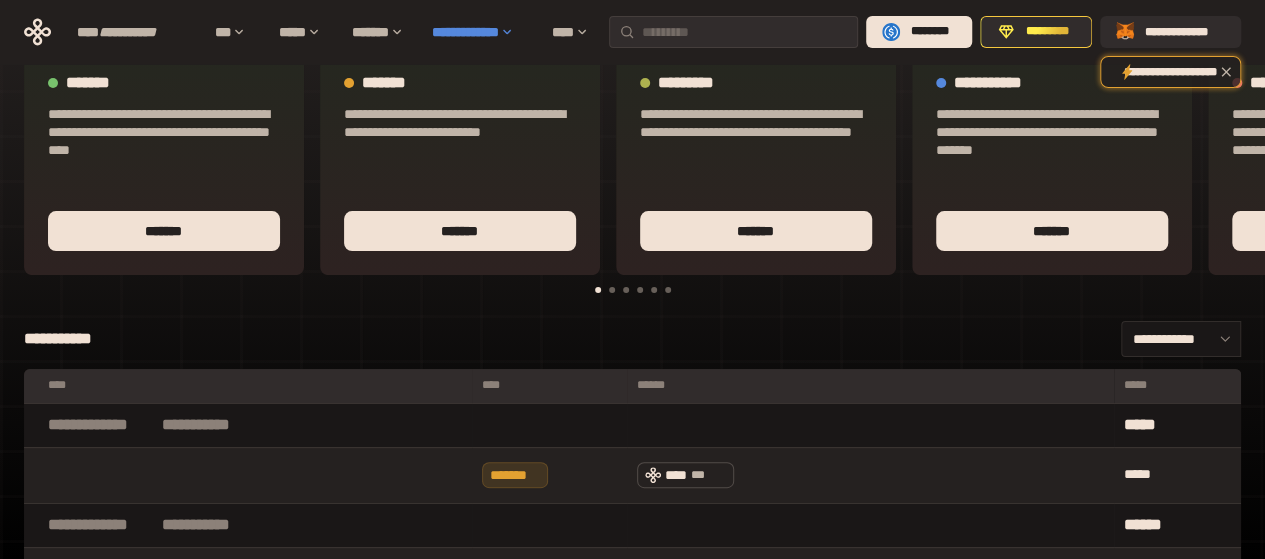 scroll, scrollTop: 111, scrollLeft: 0, axis: vertical 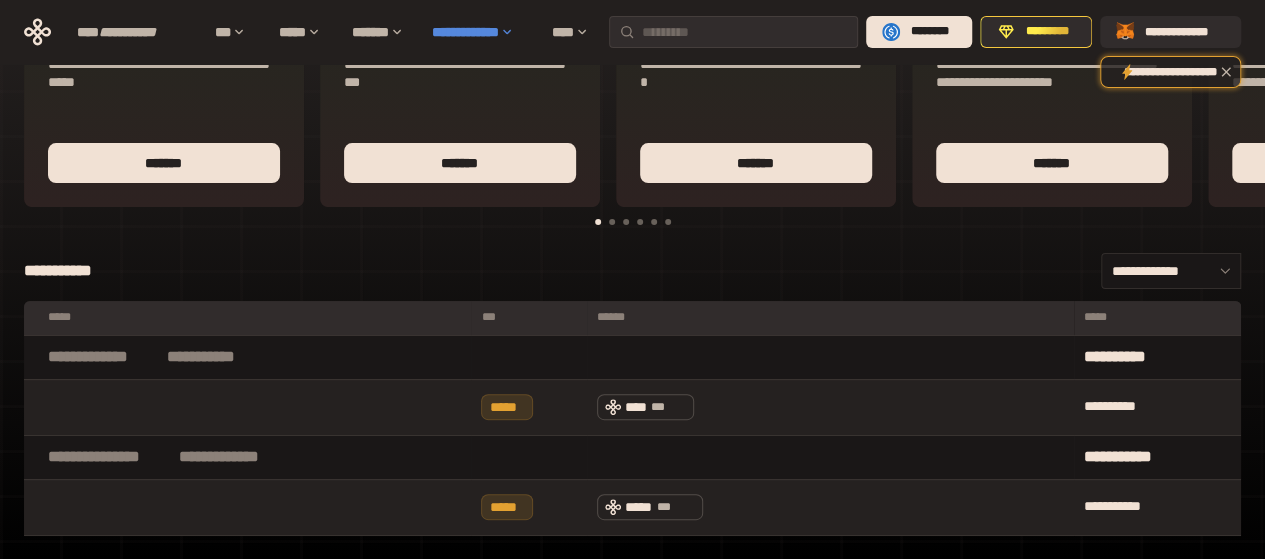 click on "**********" at bounding box center [465, 32] 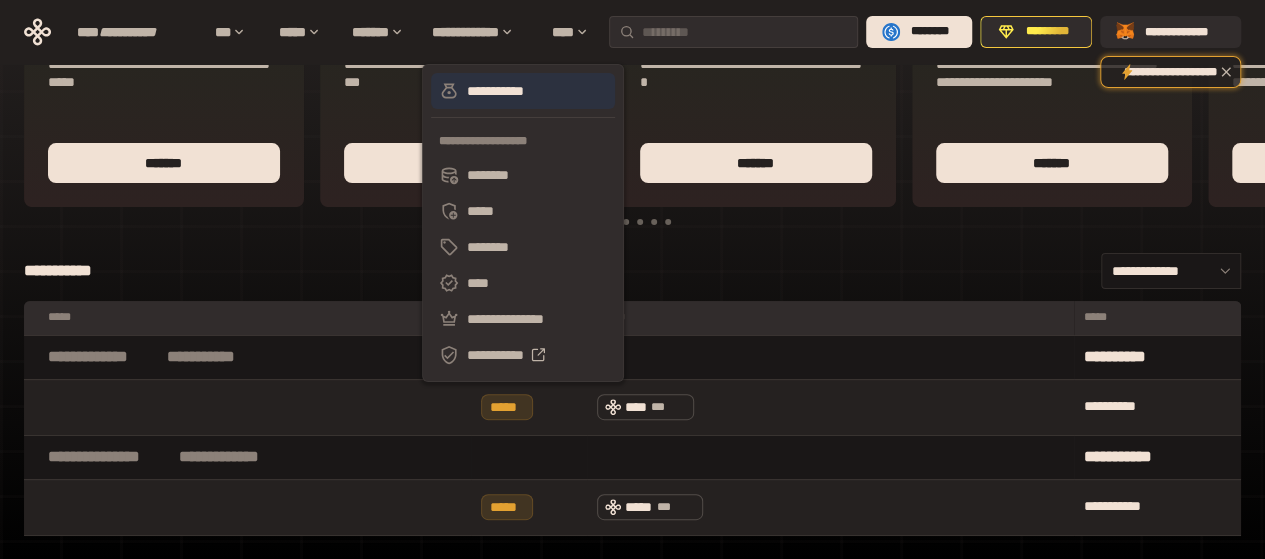 click on "**********" at bounding box center (495, 91) 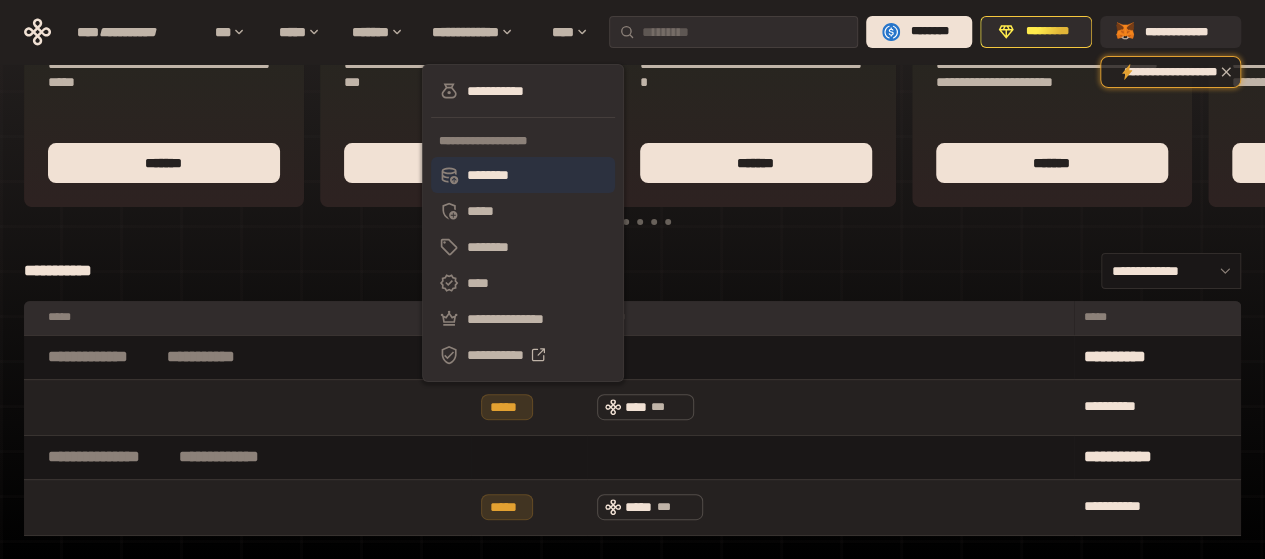 click on "********" at bounding box center [488, 175] 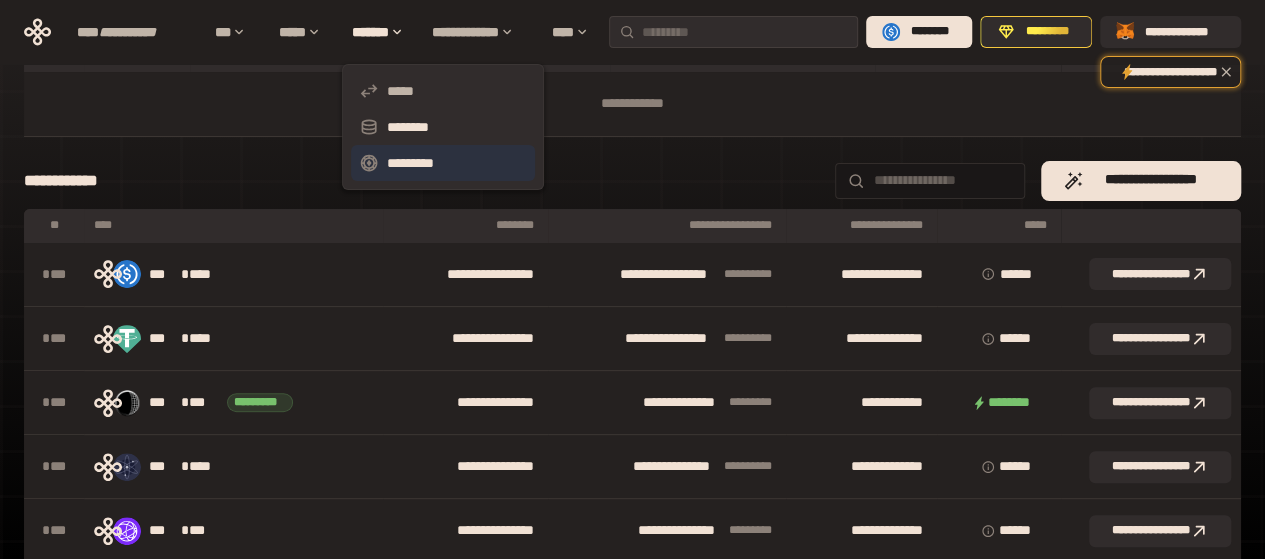 click on "*********" at bounding box center (410, 163) 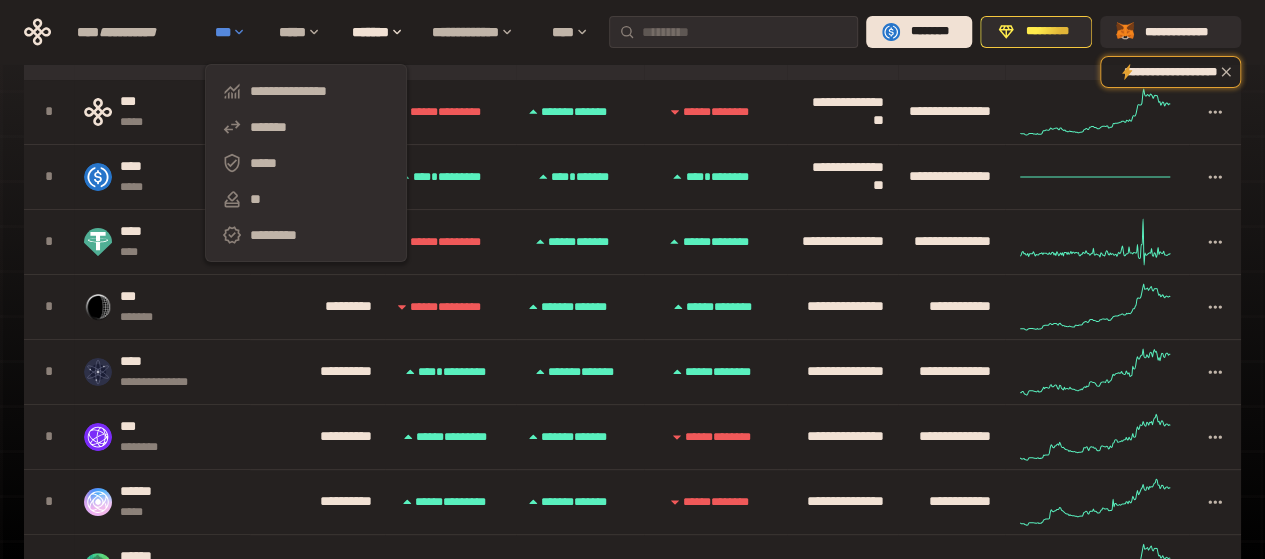 click on "***" at bounding box center (223, 32) 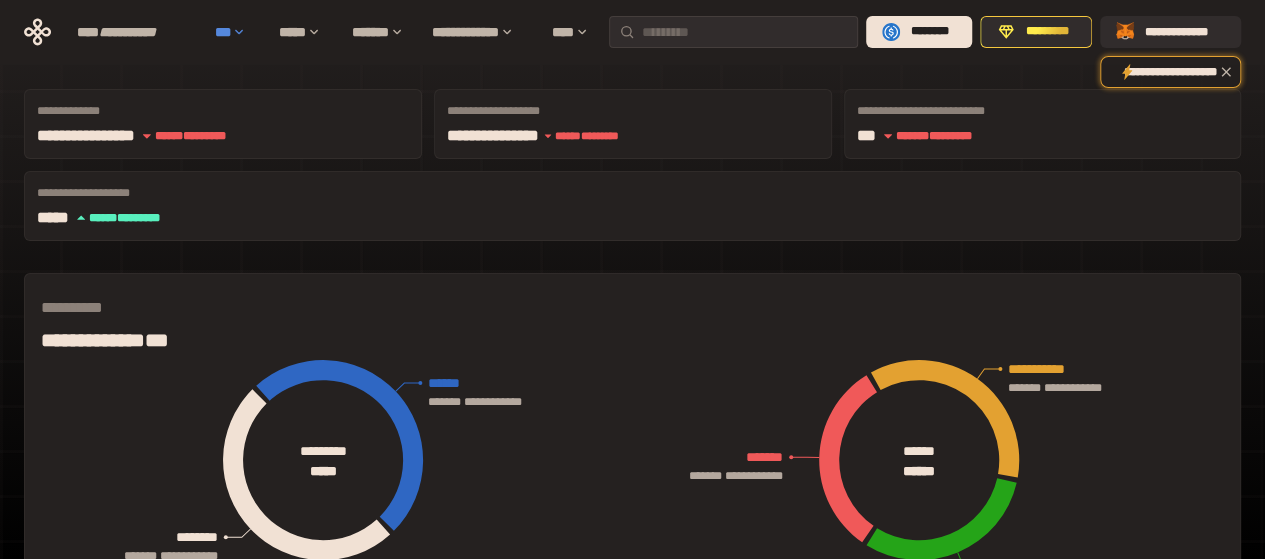 click on "***" at bounding box center [223, 32] 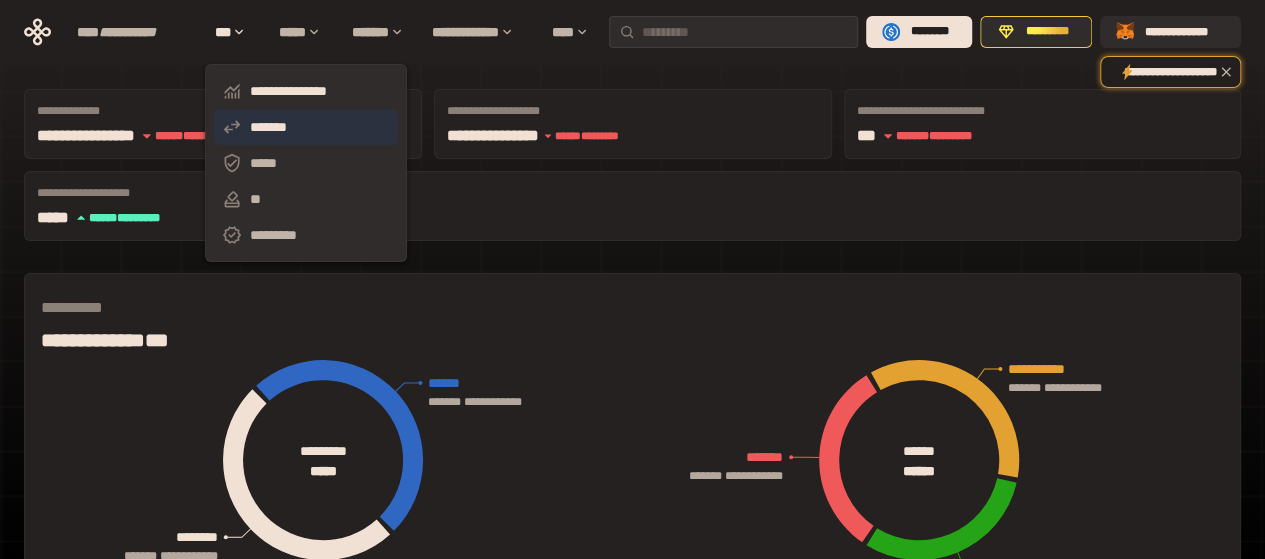 click on "*******" at bounding box center [268, 127] 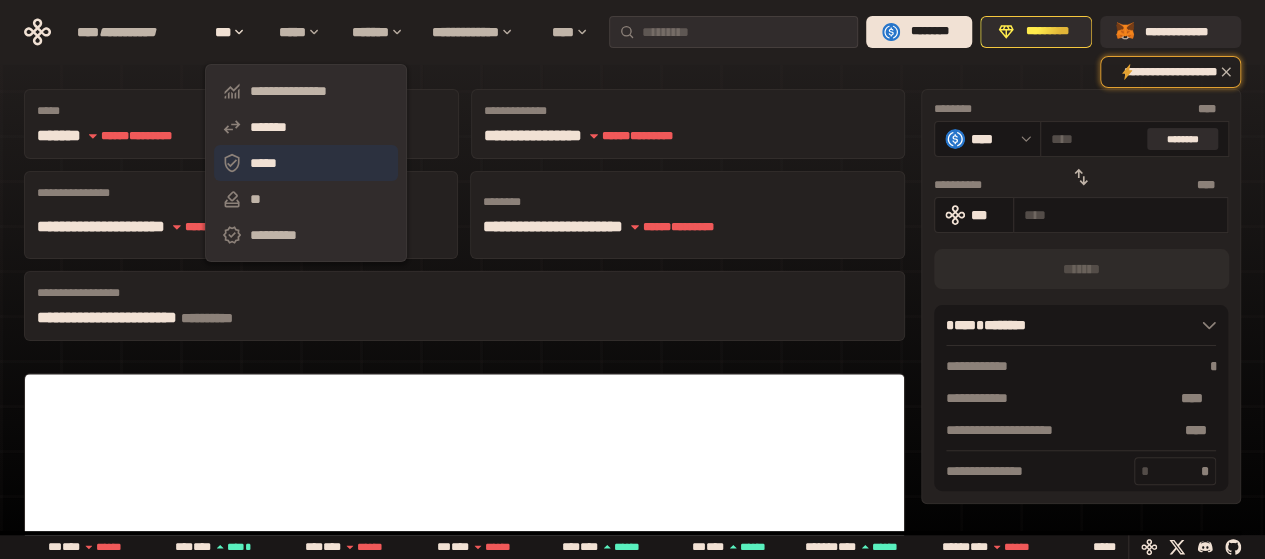 click on "*****" at bounding box center [263, 163] 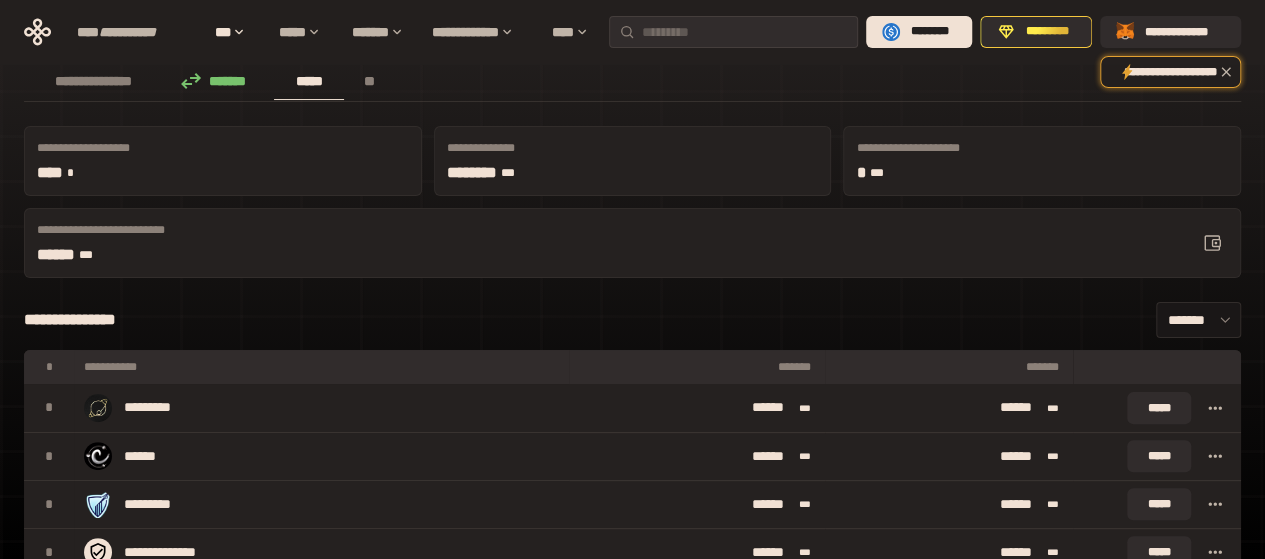 scroll, scrollTop: 0, scrollLeft: 0, axis: both 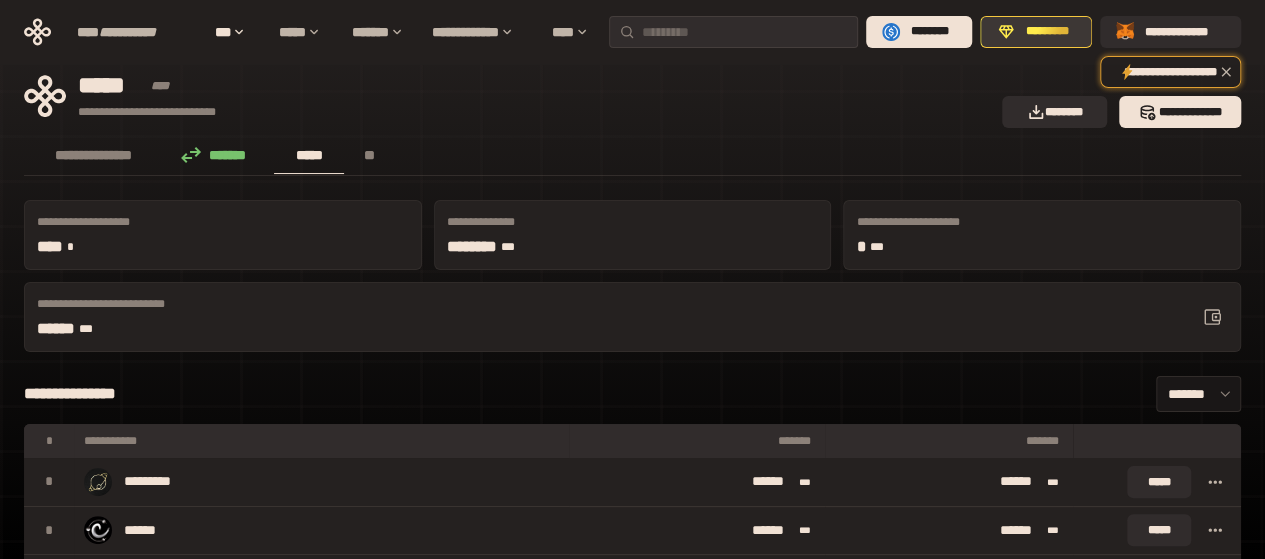 click on "*********" at bounding box center [1036, 32] 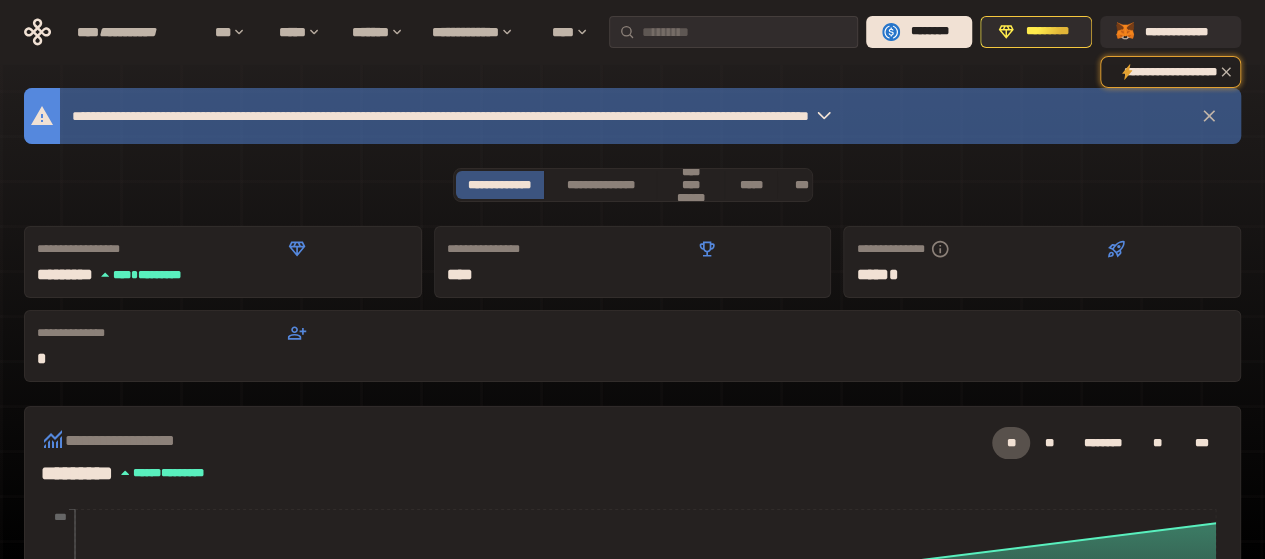 click 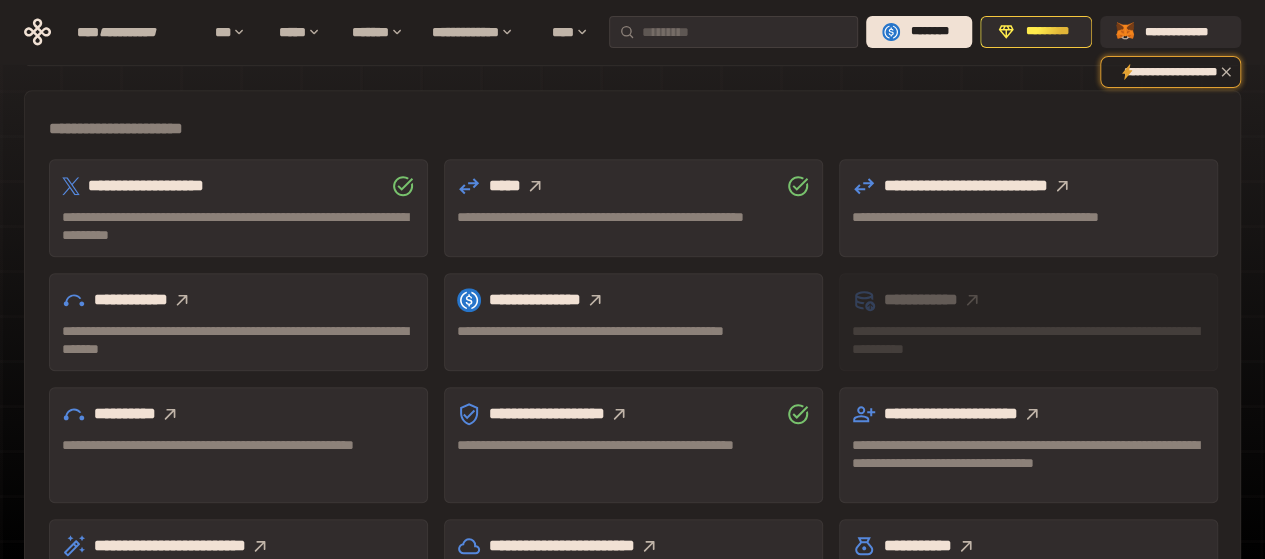 scroll, scrollTop: 675, scrollLeft: 0, axis: vertical 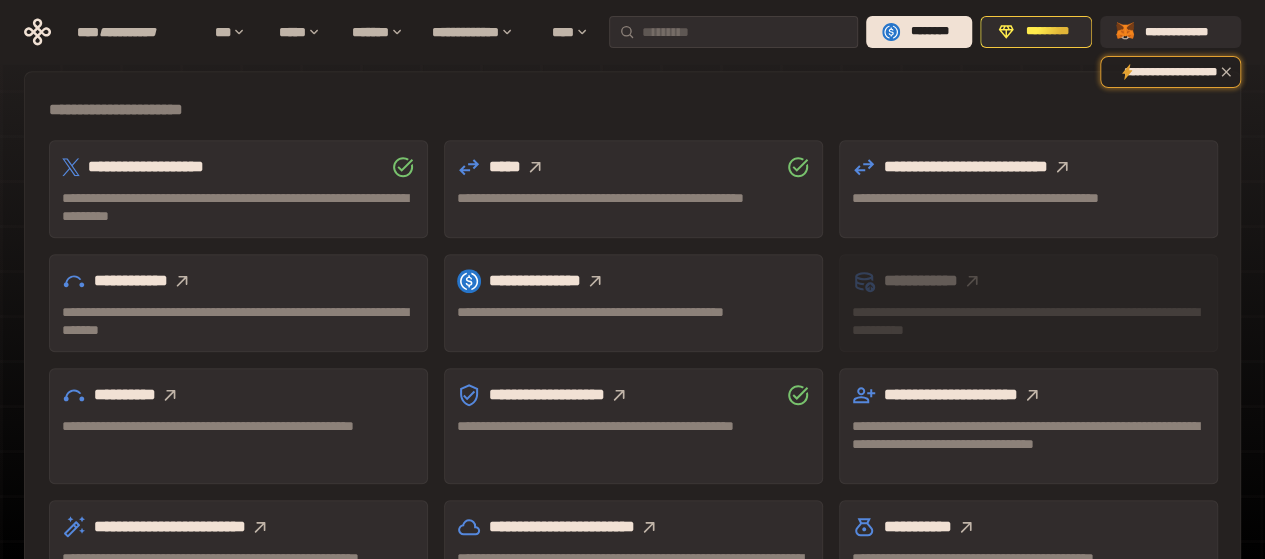 click 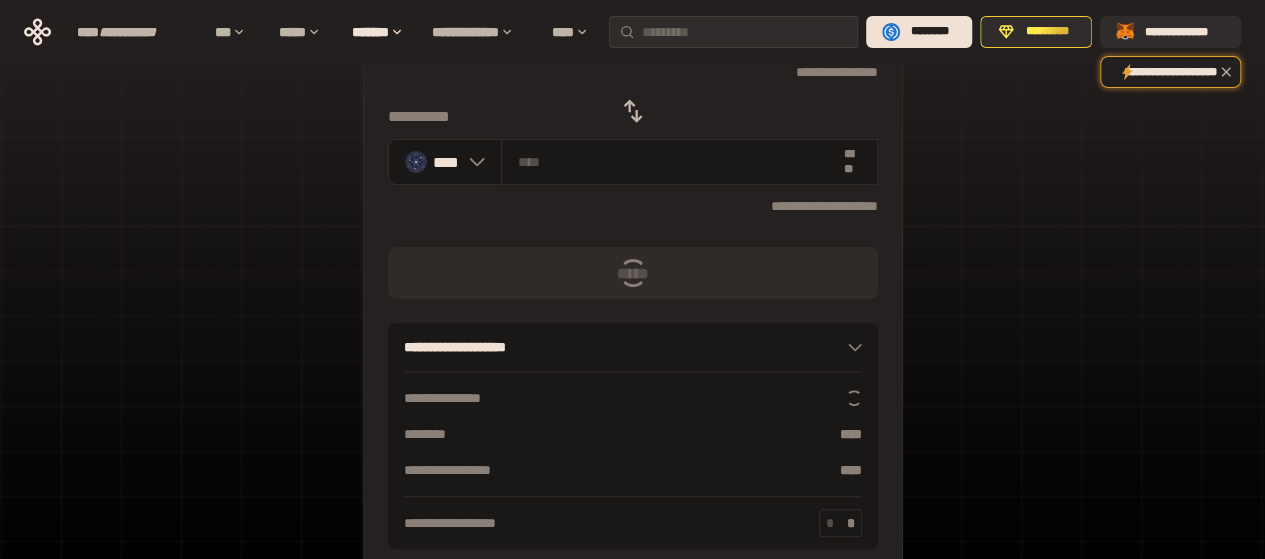 scroll, scrollTop: 311, scrollLeft: 0, axis: vertical 